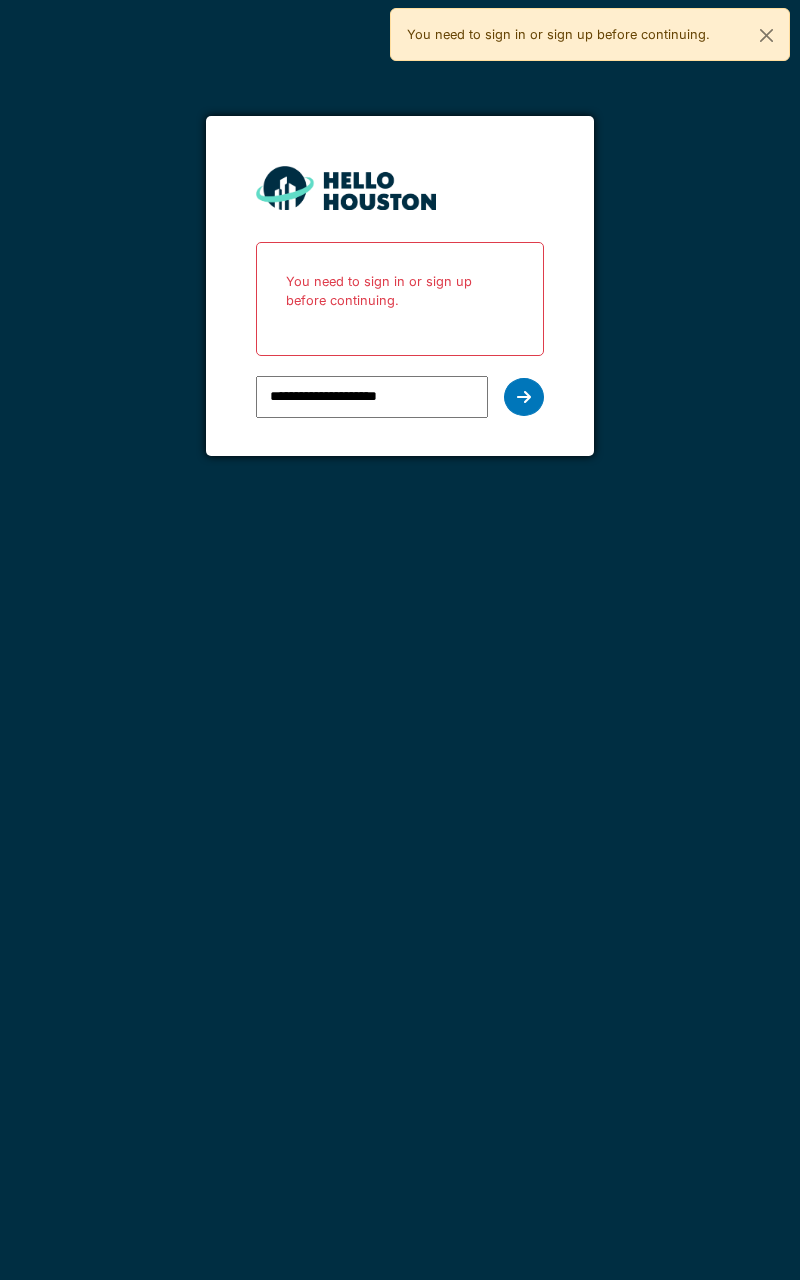 scroll, scrollTop: 0, scrollLeft: 0, axis: both 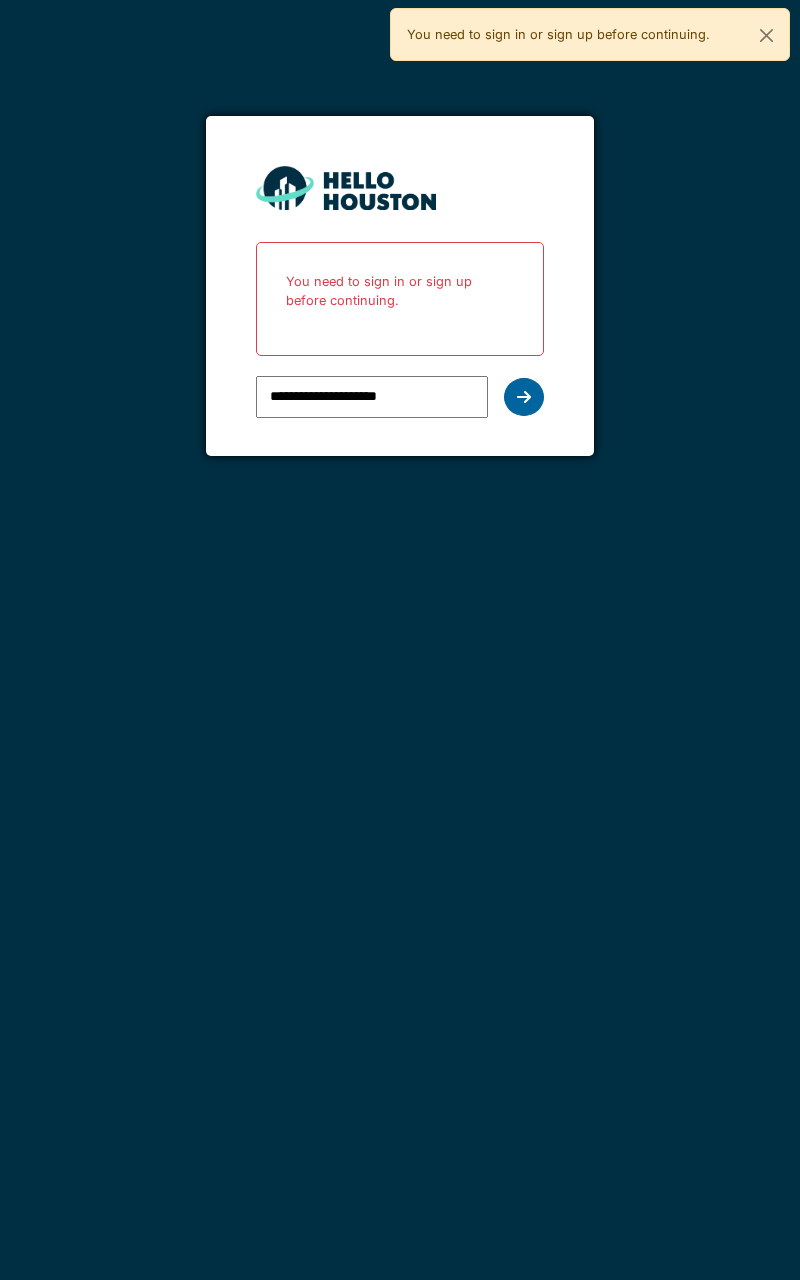 click at bounding box center [524, 397] 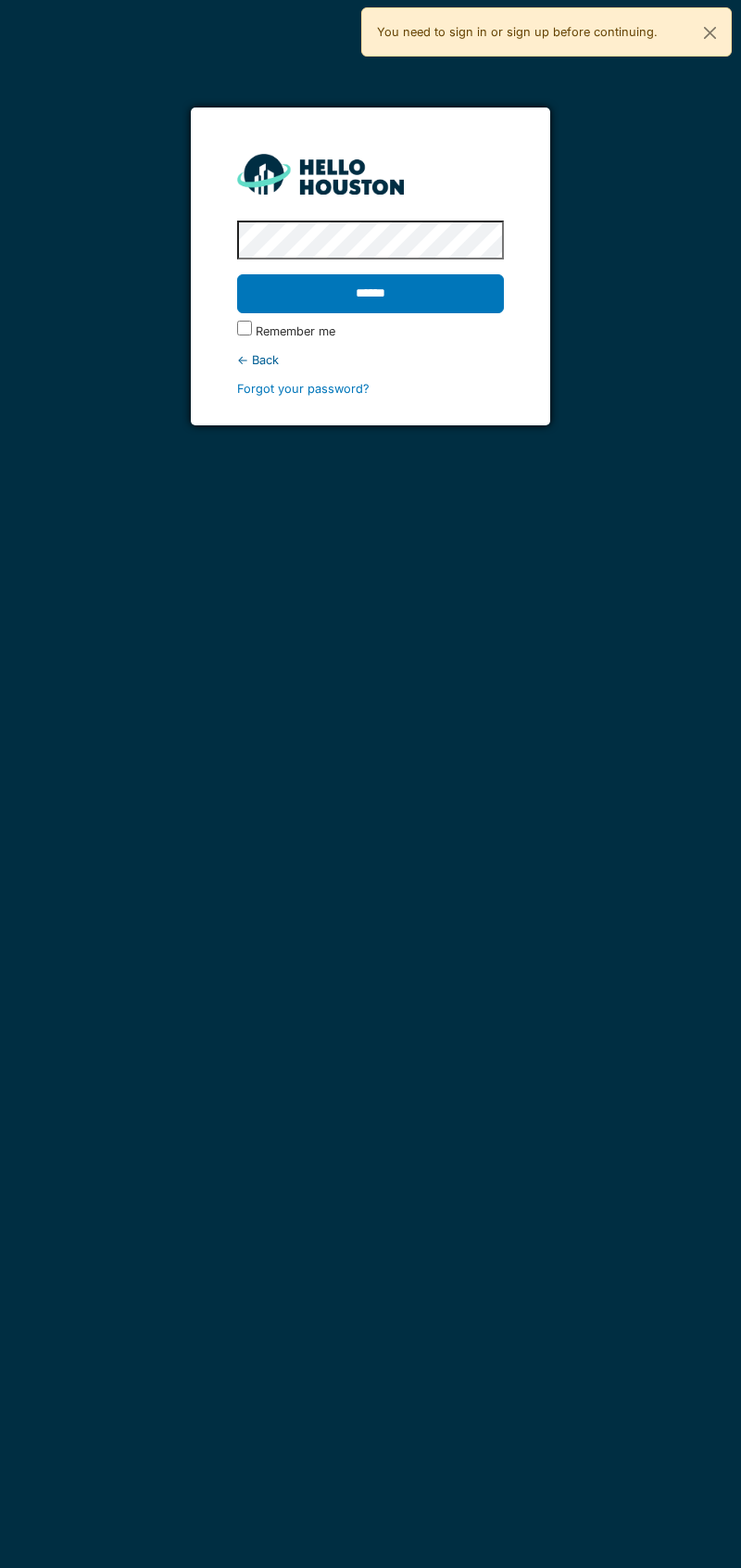 click on "******" at bounding box center [370, 294] 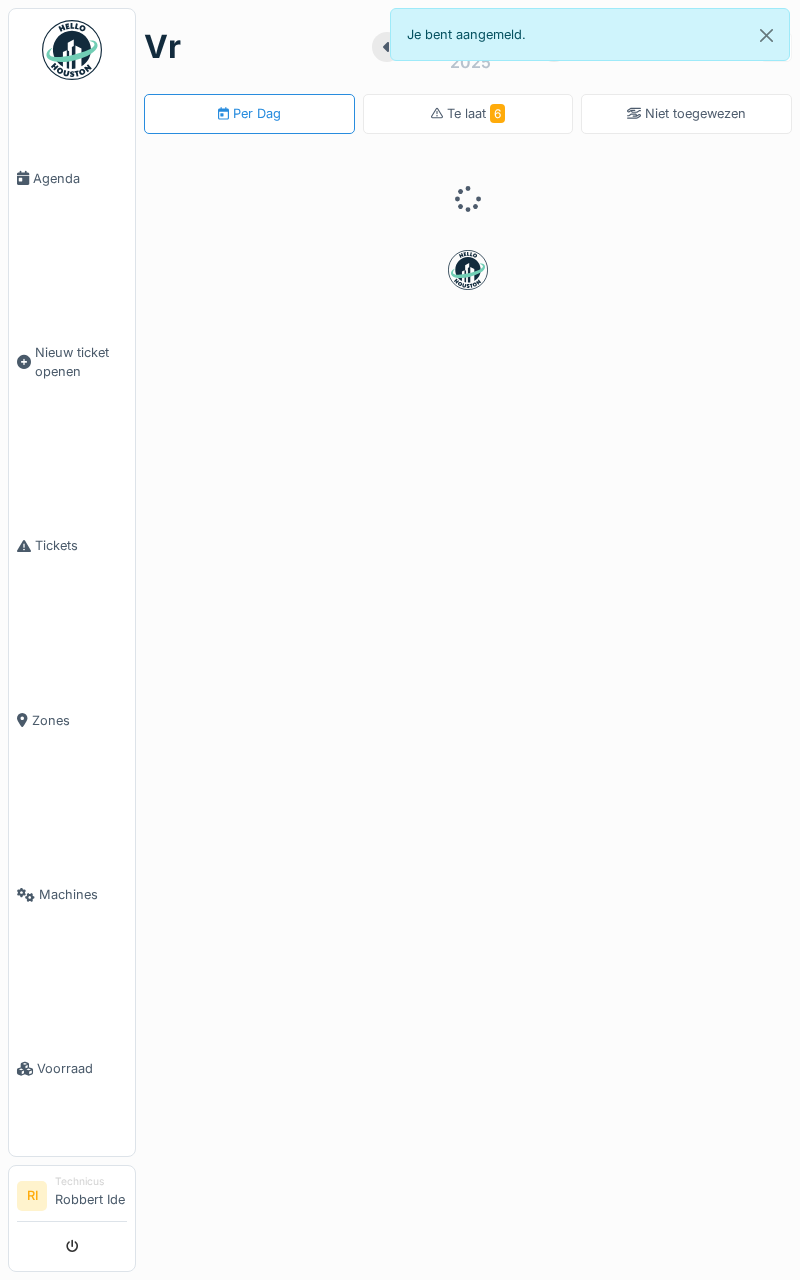 scroll, scrollTop: 0, scrollLeft: 0, axis: both 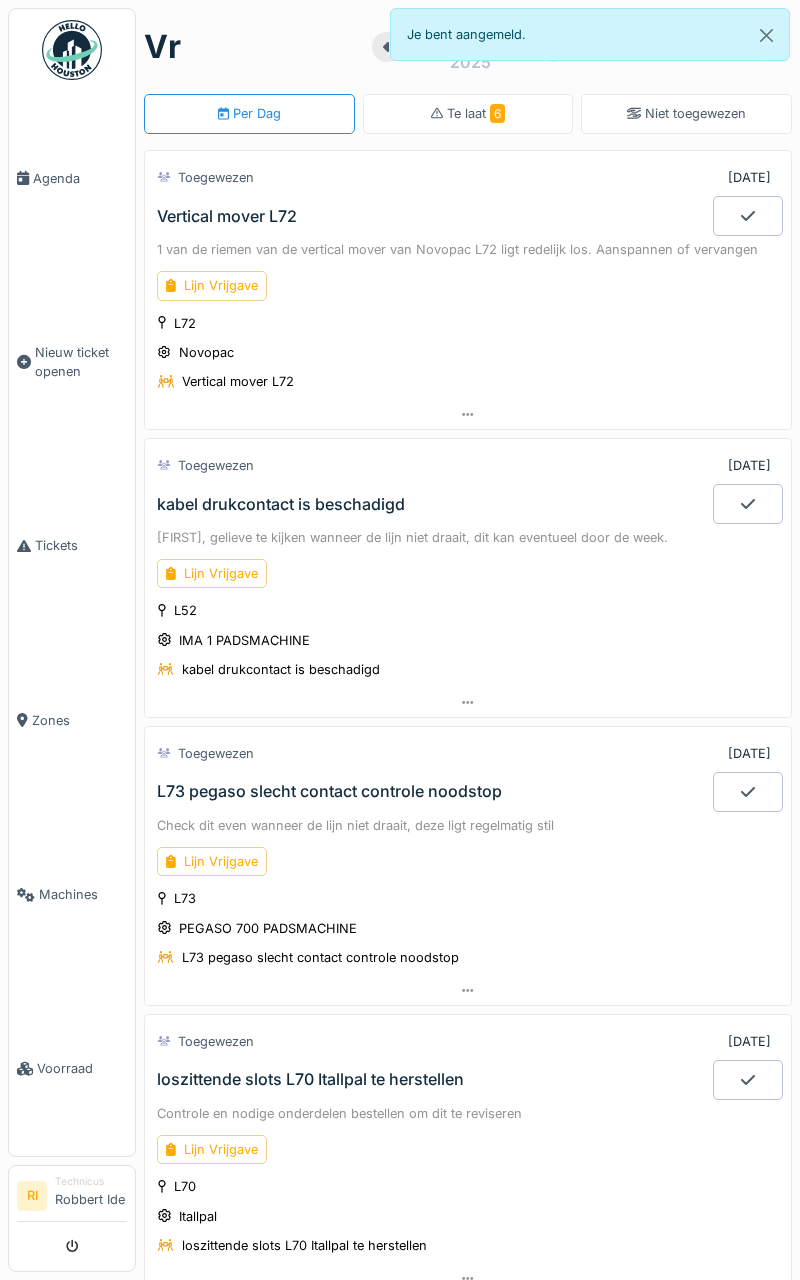 click on "Check dit even wanneer de lijn niet draait, deze ligt regelmatig stil" at bounding box center [468, 825] 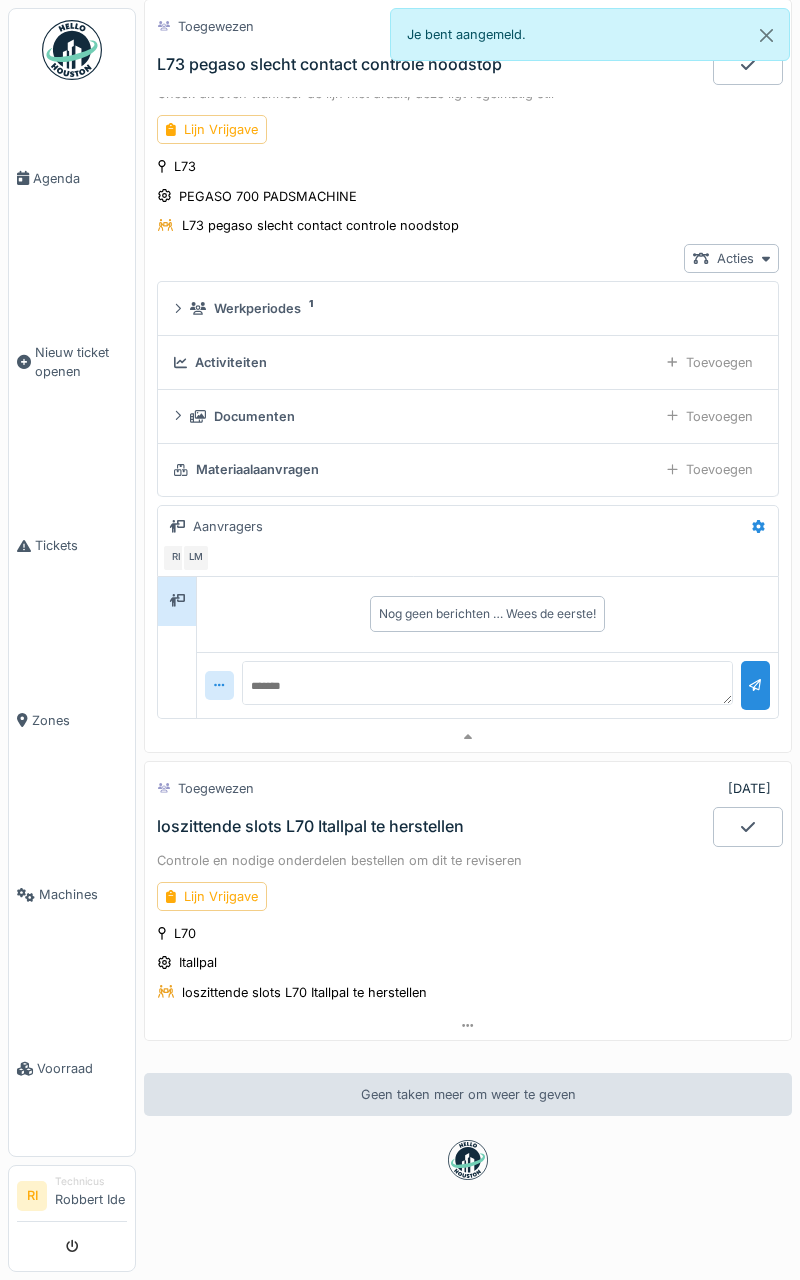 scroll, scrollTop: 752, scrollLeft: 0, axis: vertical 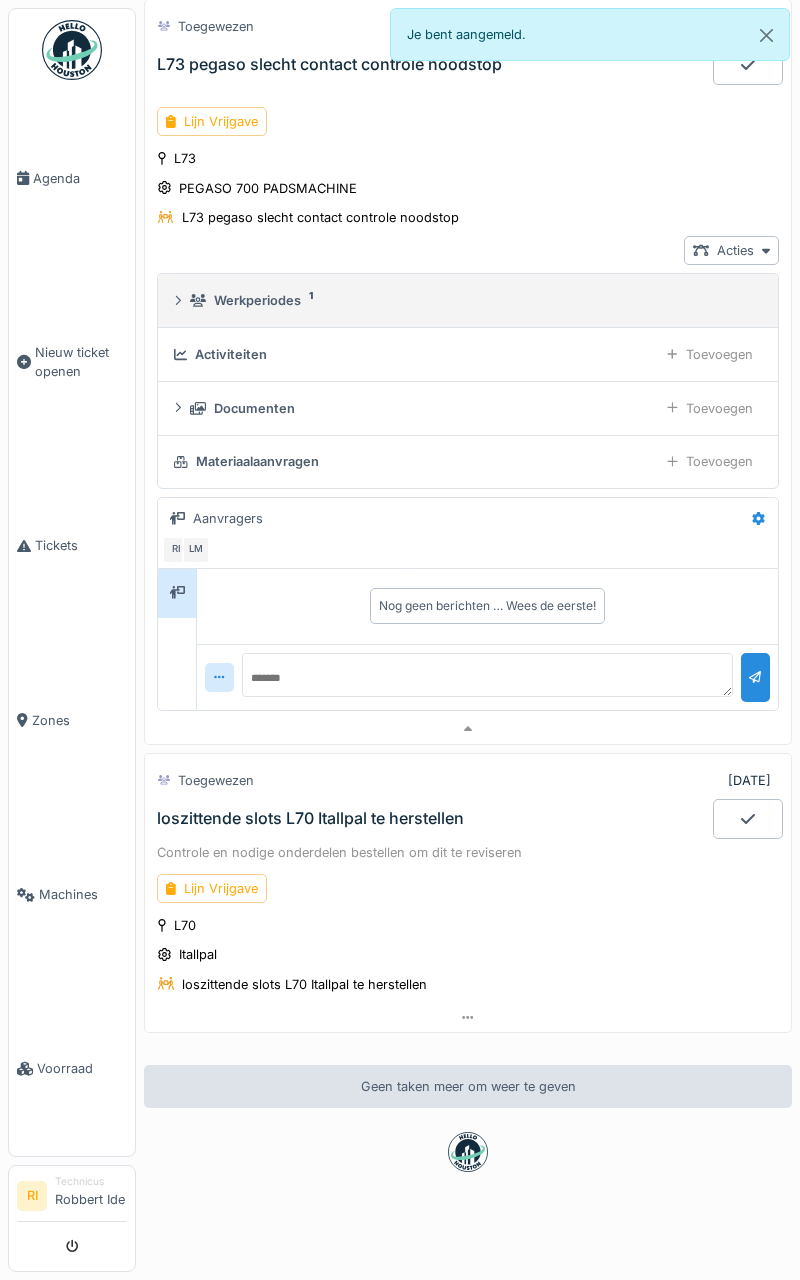 click on "Werkperiodes 1" at bounding box center (472, 300) 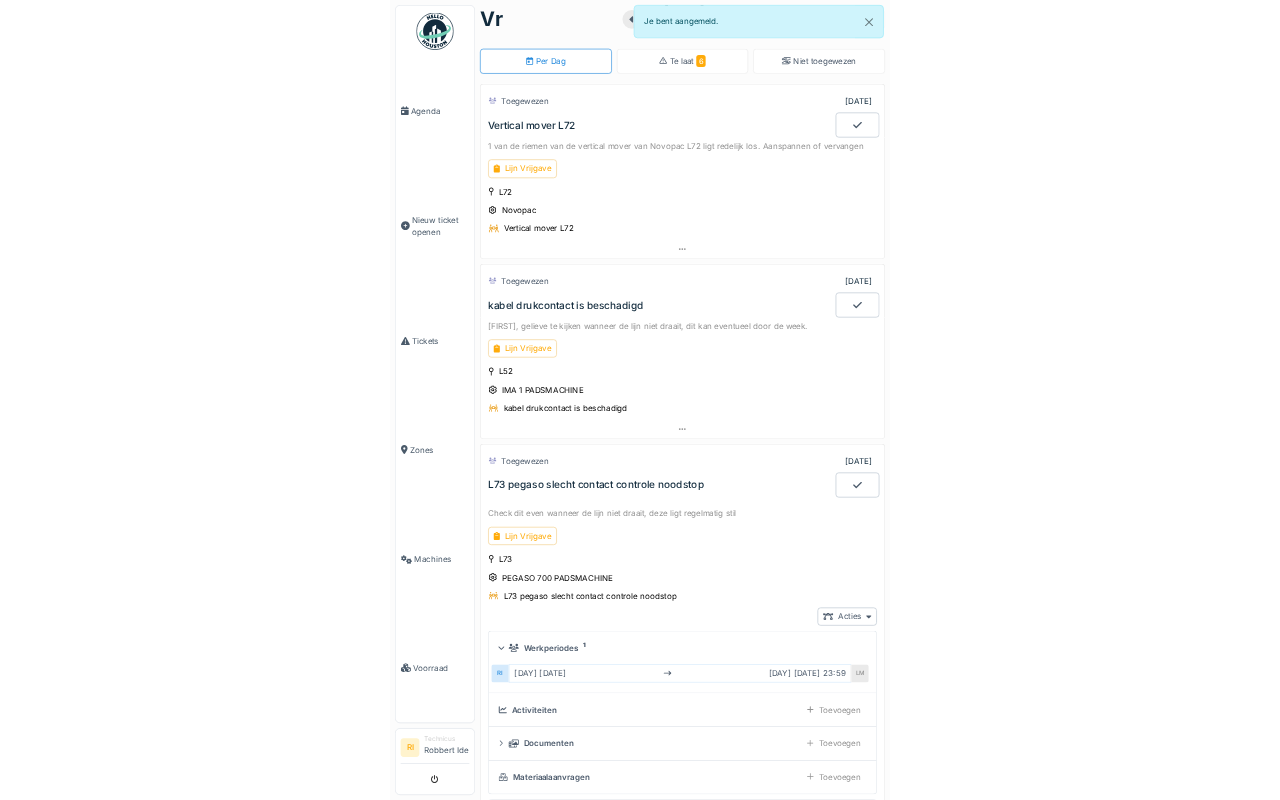 scroll, scrollTop: 0, scrollLeft: 0, axis: both 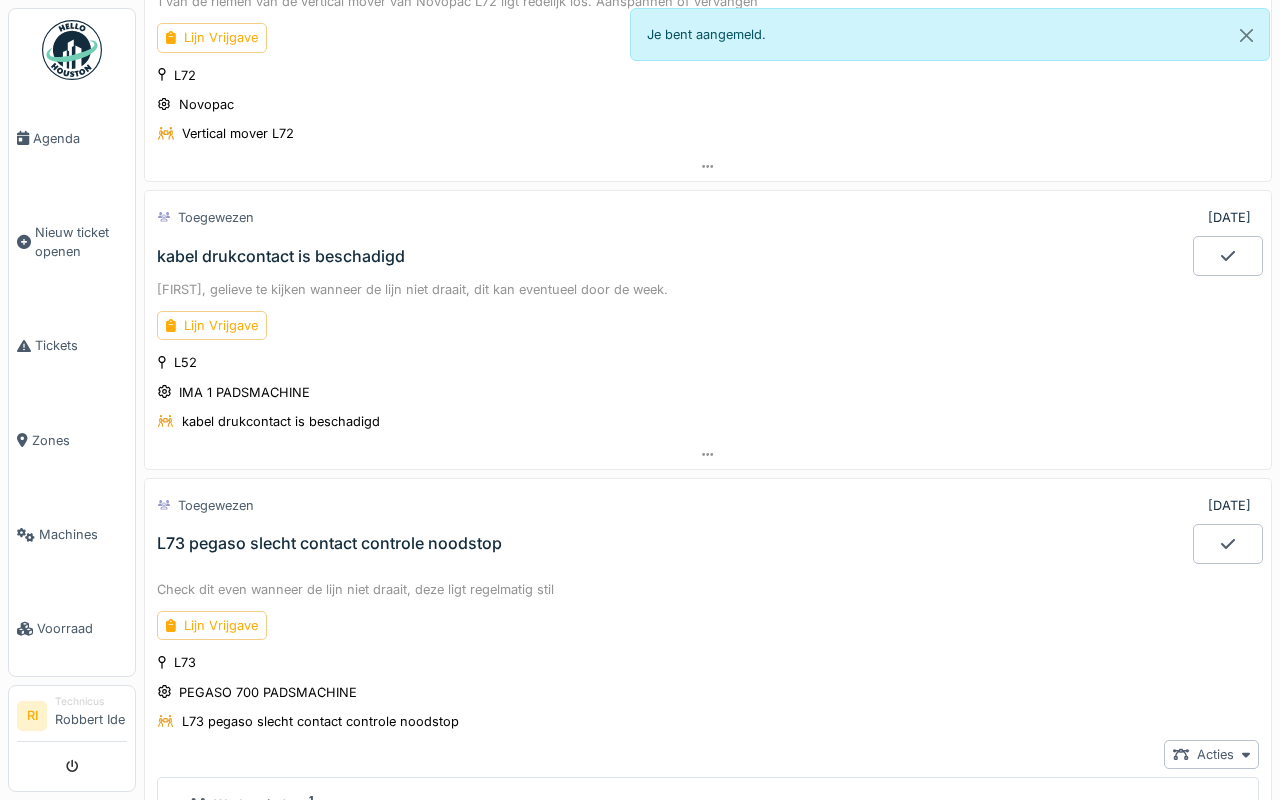 click on "kabel drukcontact is beschadigd" at bounding box center [673, 256] 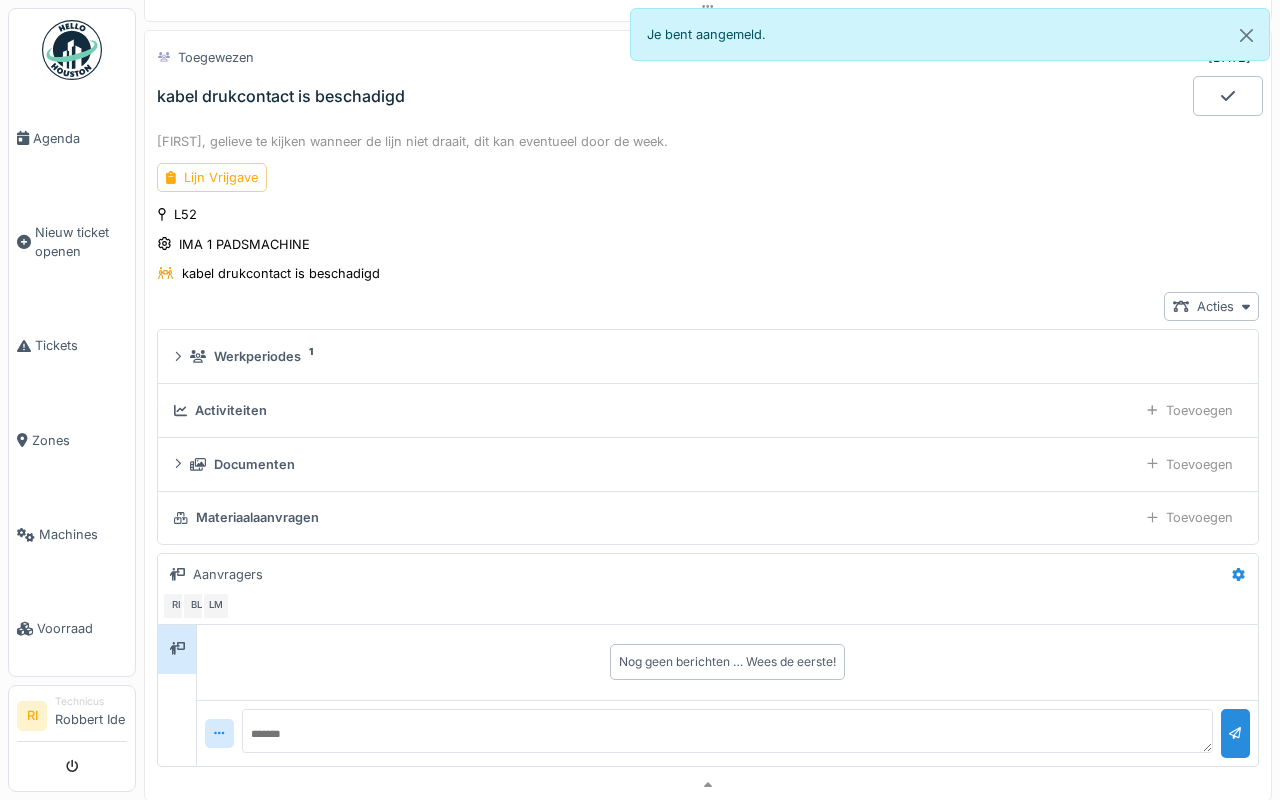 scroll, scrollTop: 409, scrollLeft: 0, axis: vertical 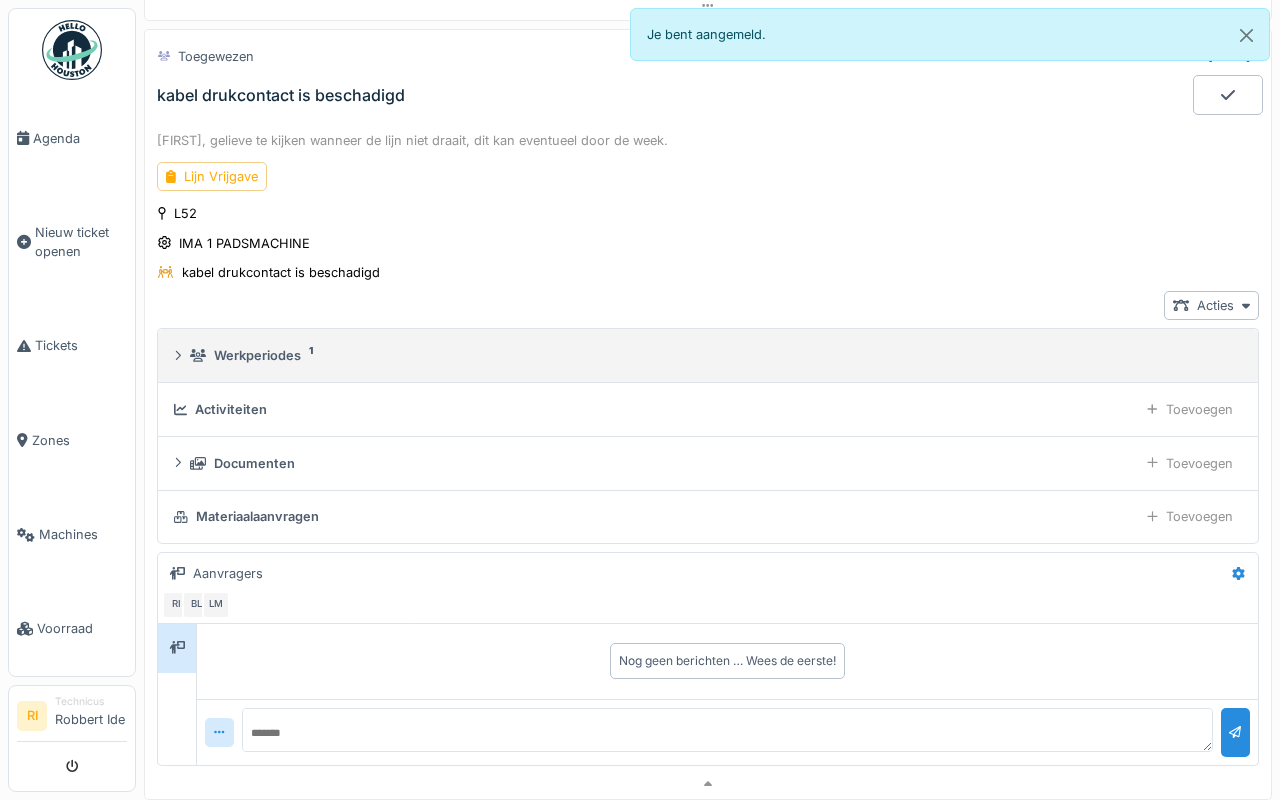 click on "Werkperiodes 1" at bounding box center [708, 355] 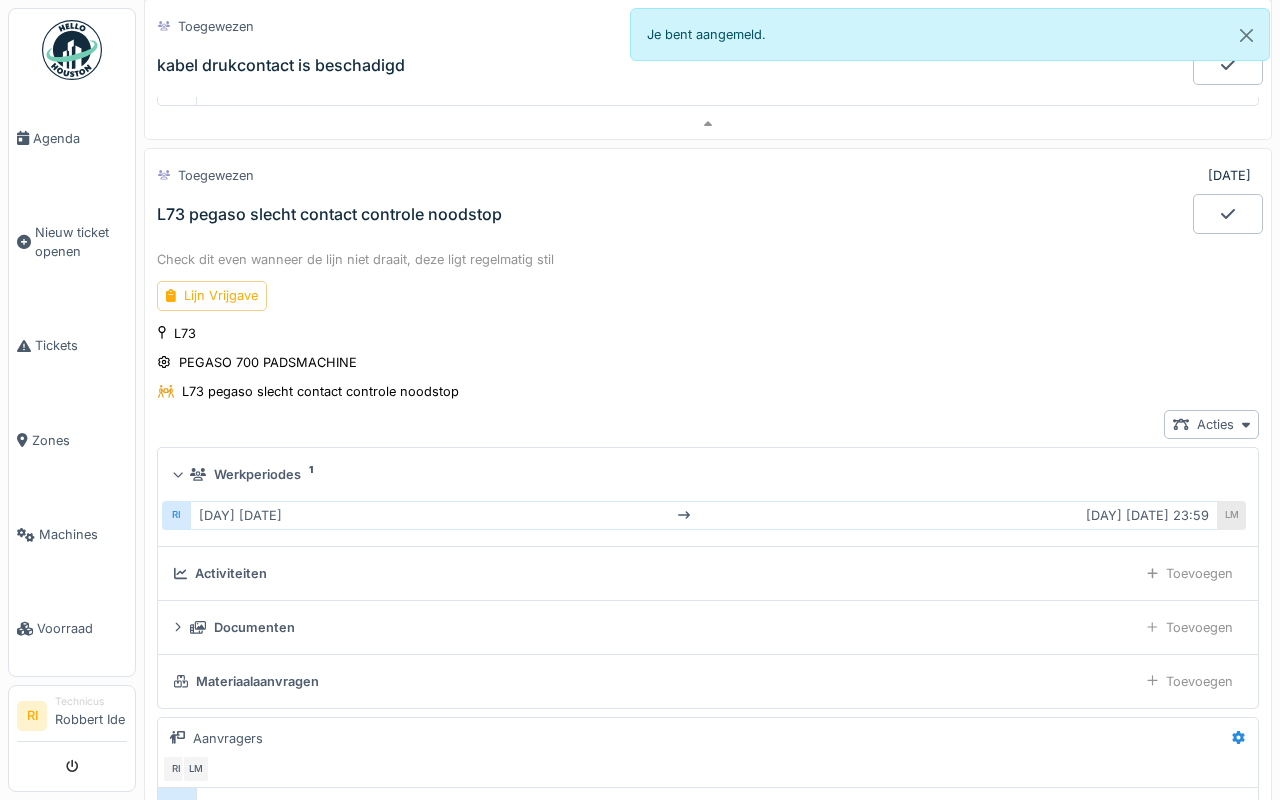 scroll, scrollTop: 1115, scrollLeft: 0, axis: vertical 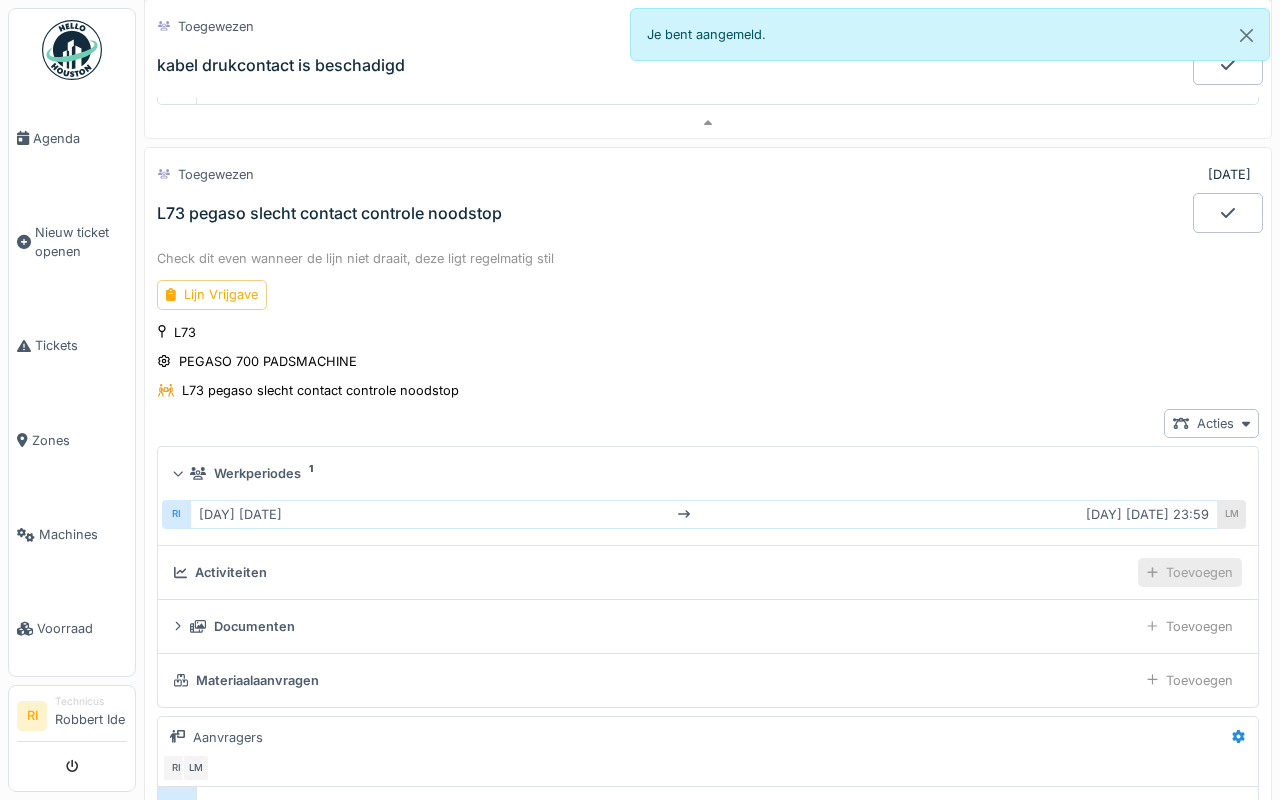 click on "Toevoegen" at bounding box center [1190, 572] 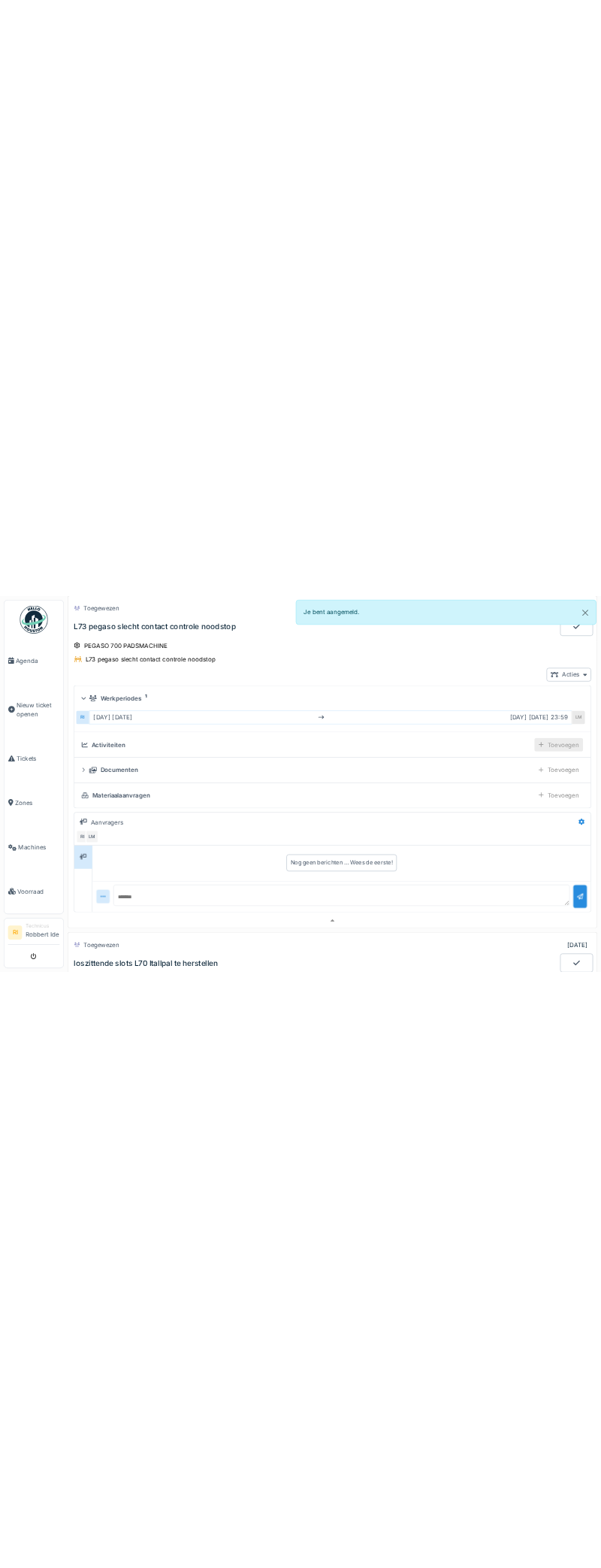 scroll, scrollTop: 1030, scrollLeft: 0, axis: vertical 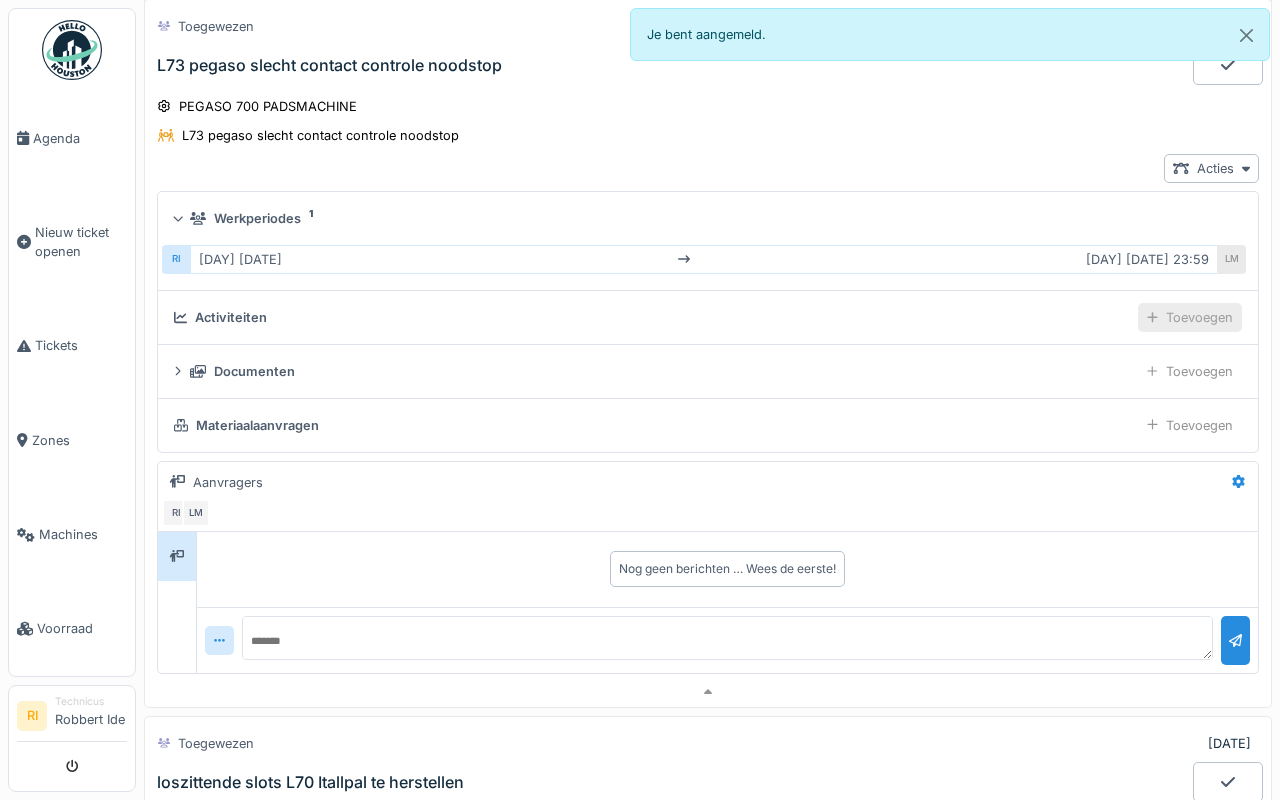 click 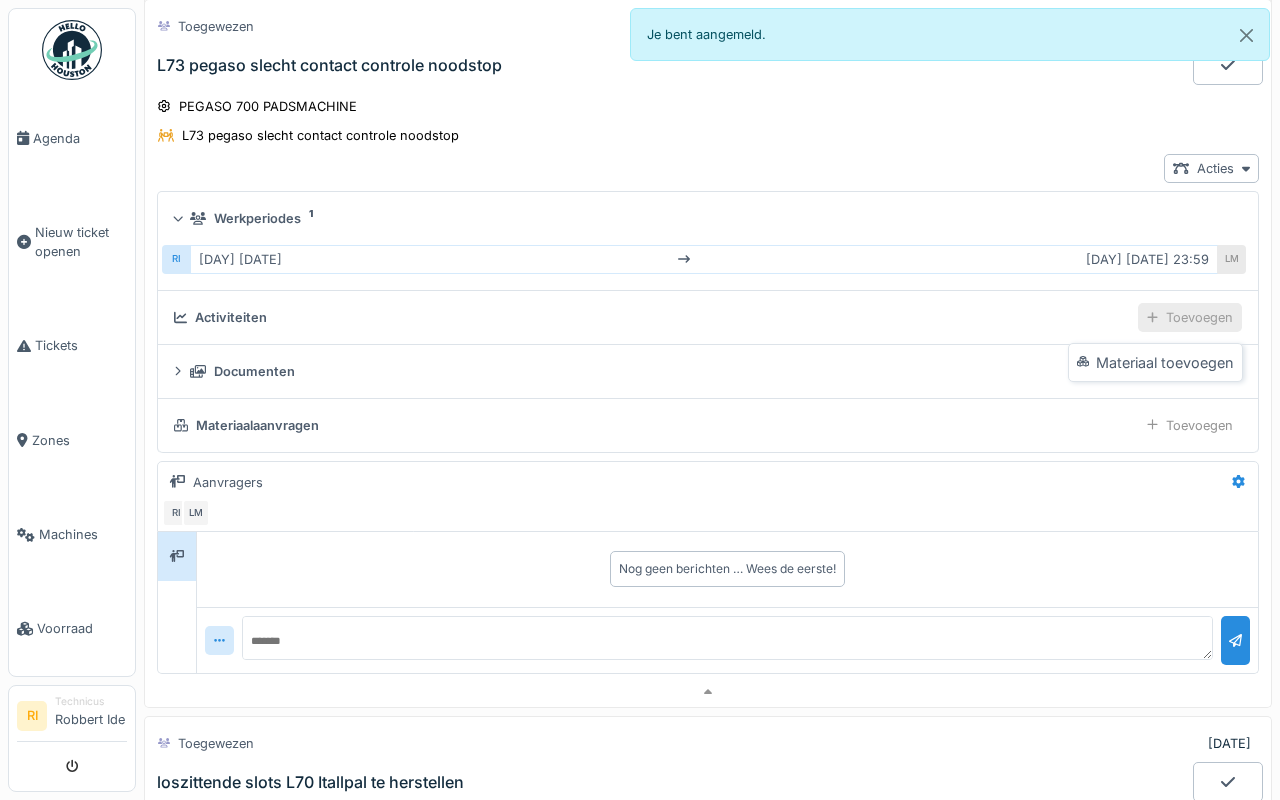 click on "Toevoegen" at bounding box center [1190, 317] 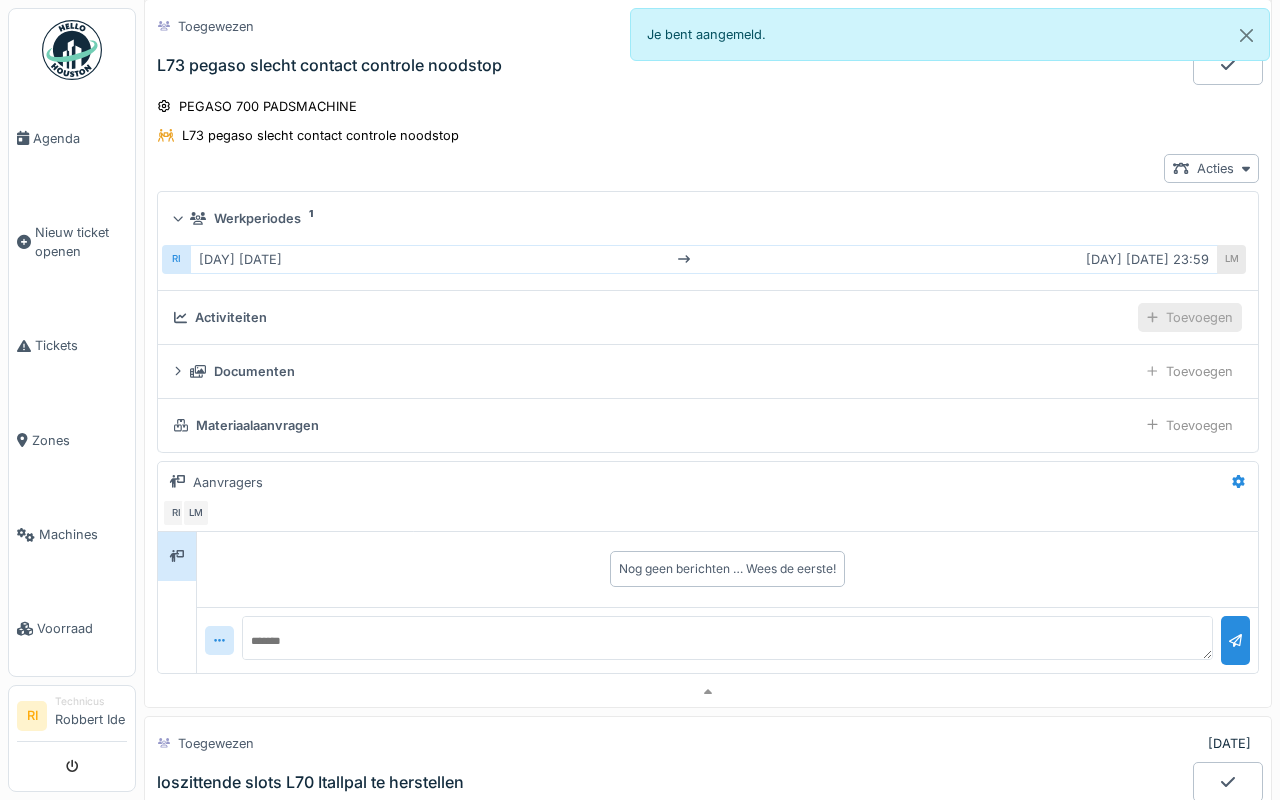 click on "Toevoegen" at bounding box center [1190, 317] 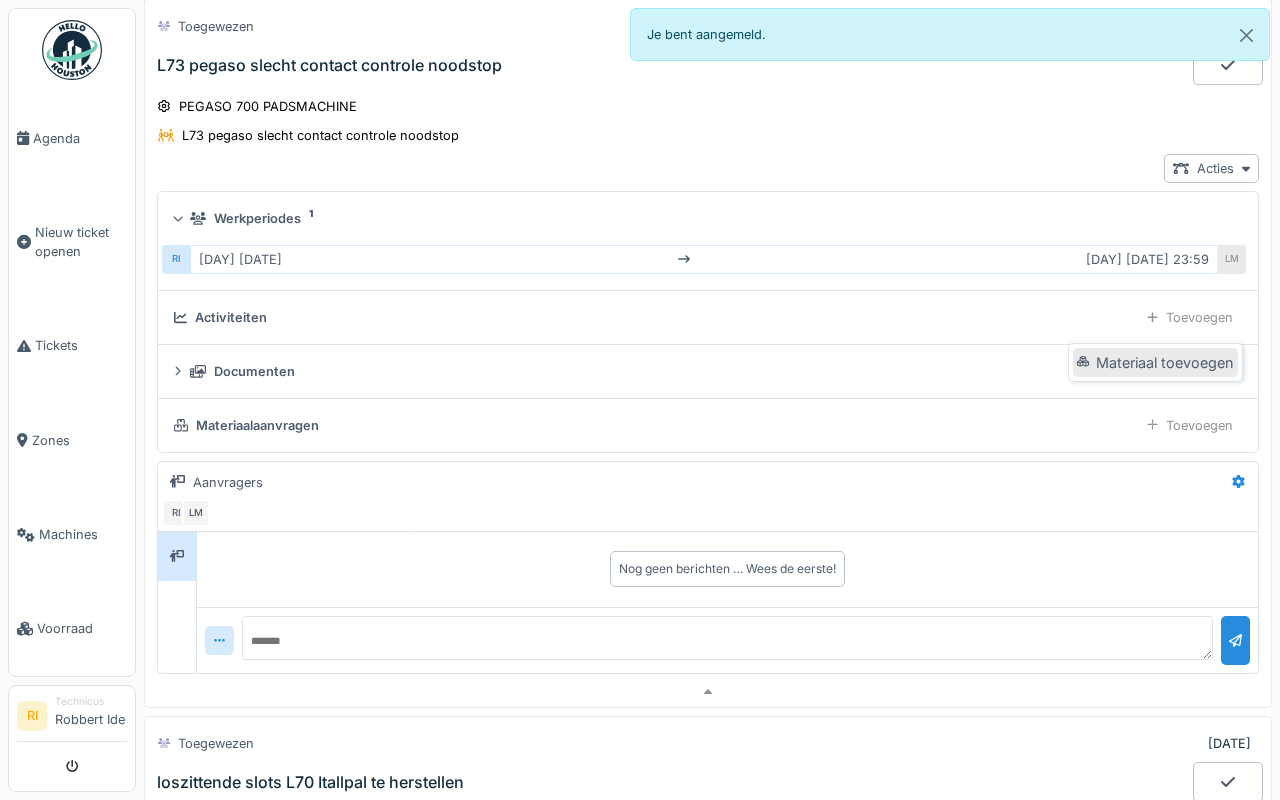 click on "Materiaal toevoegen" at bounding box center (1155, 363) 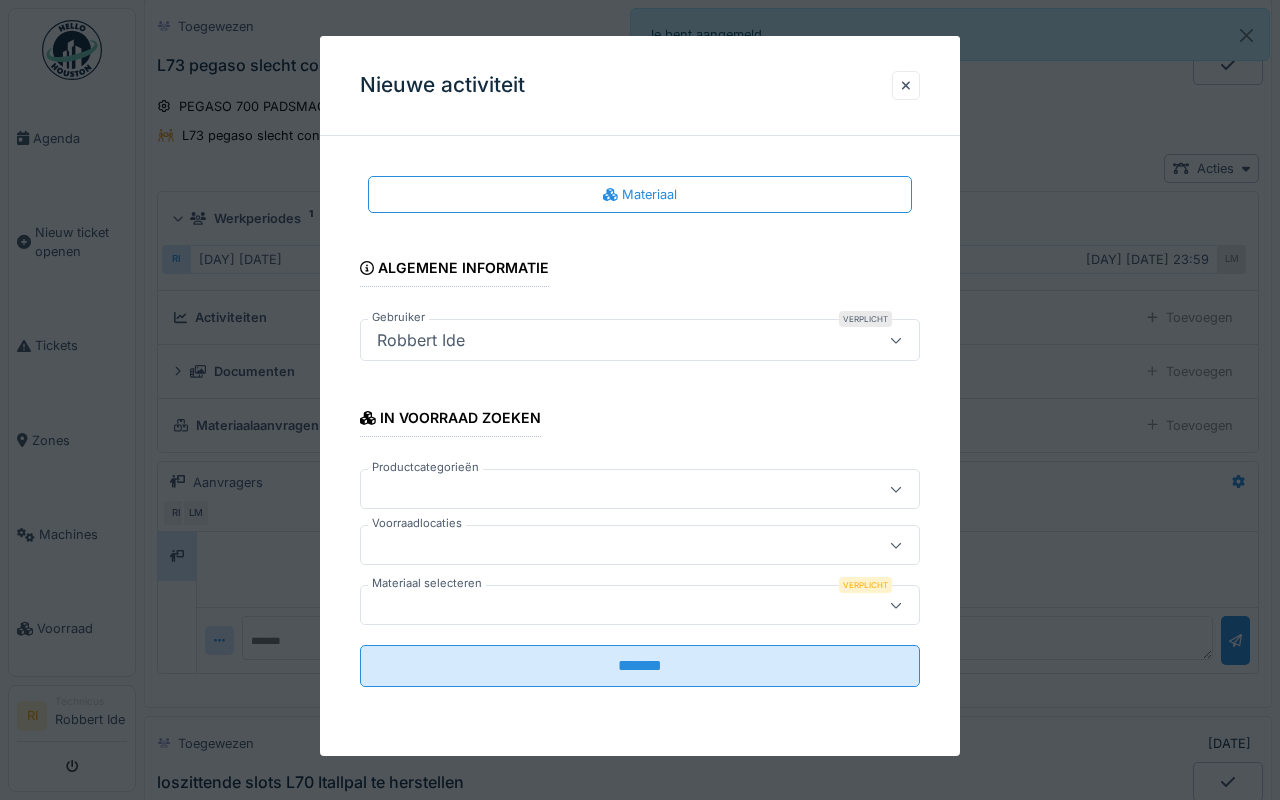 click 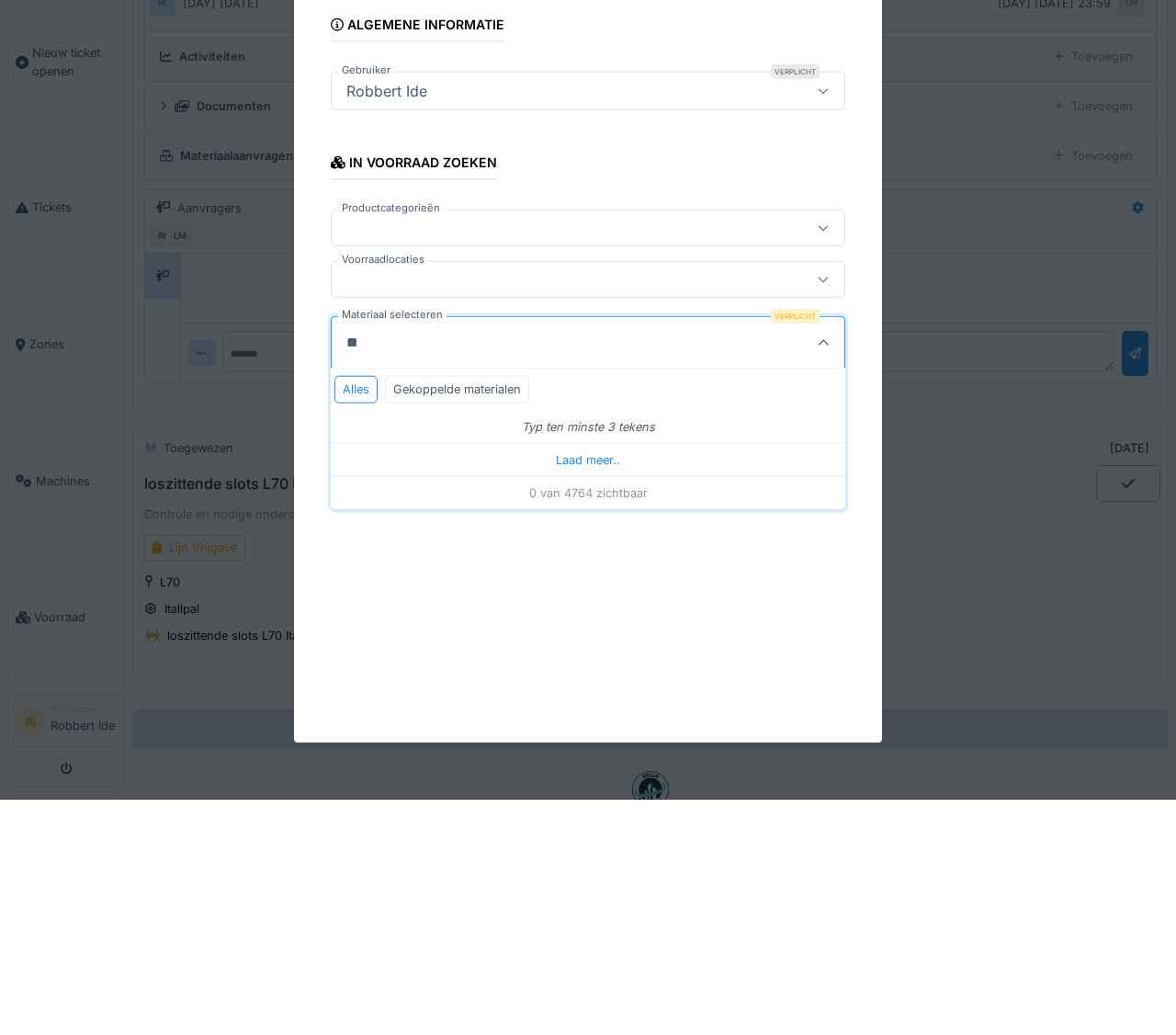 type on "***" 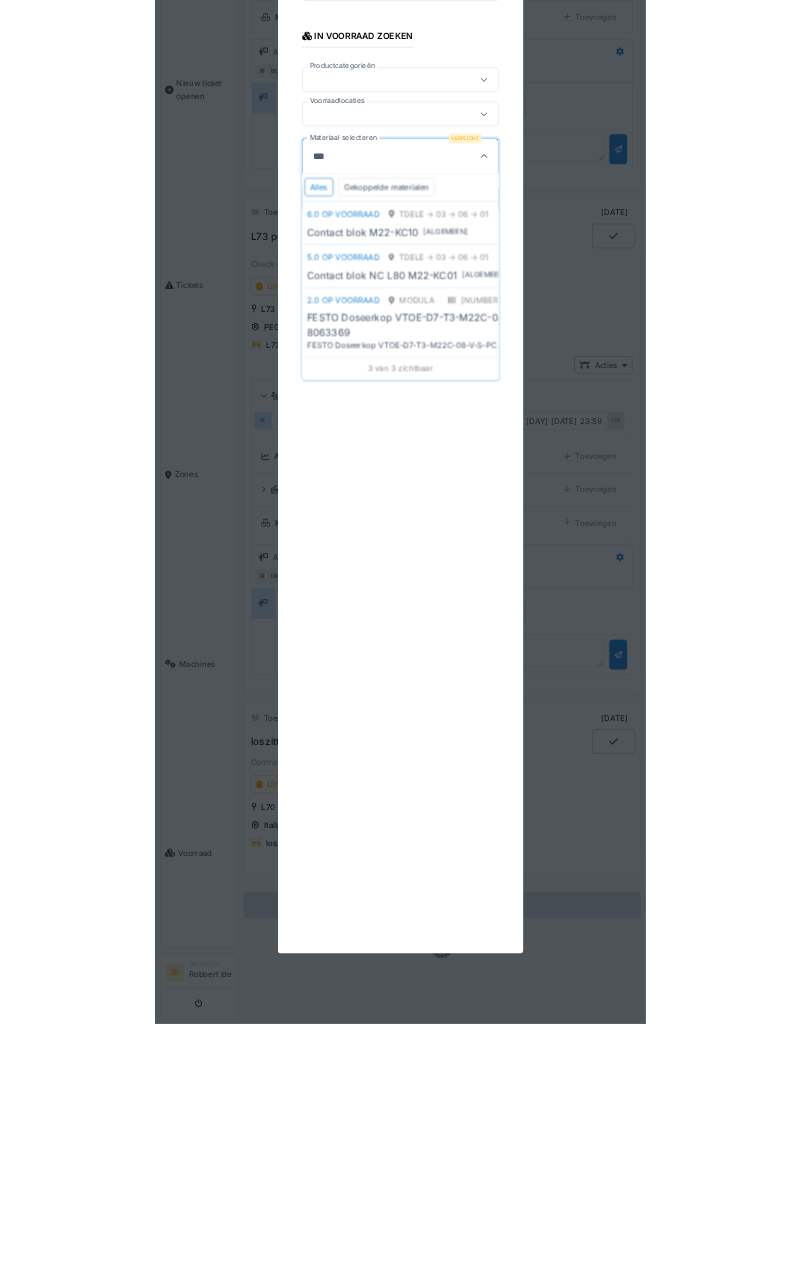 scroll, scrollTop: 541, scrollLeft: 0, axis: vertical 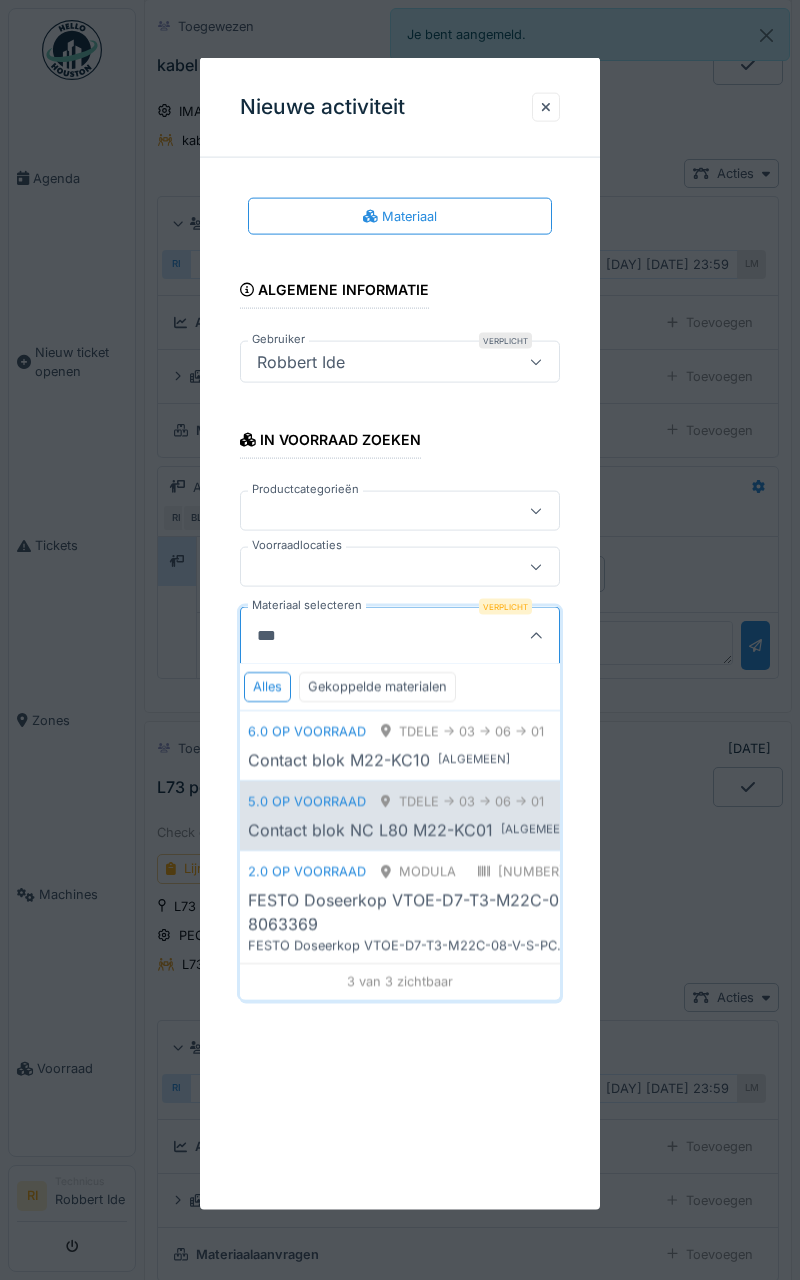 click on "Contact blok NC L80 M22-KC01 [ ALGEMEEN ]" at bounding box center [520, 830] 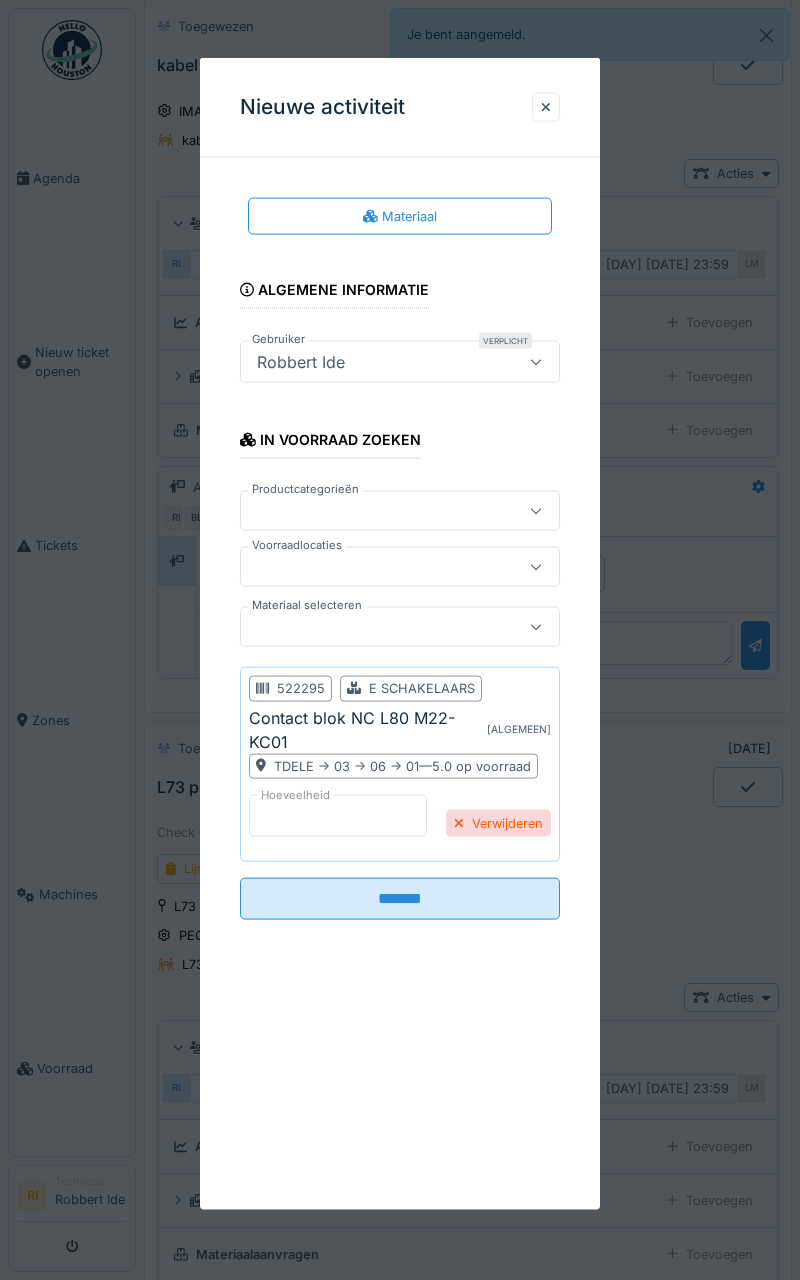 click on "*" at bounding box center [338, 815] 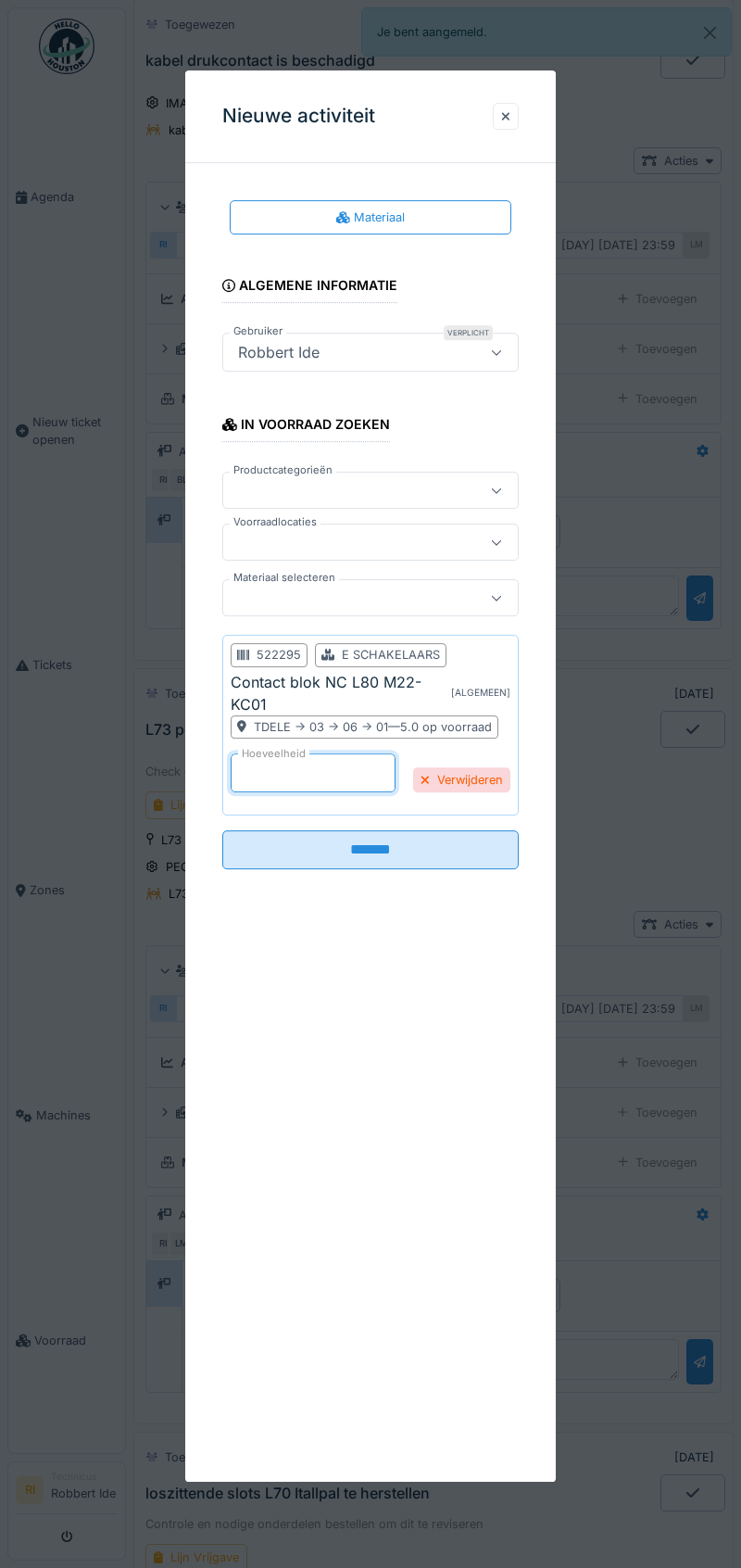 type on "*" 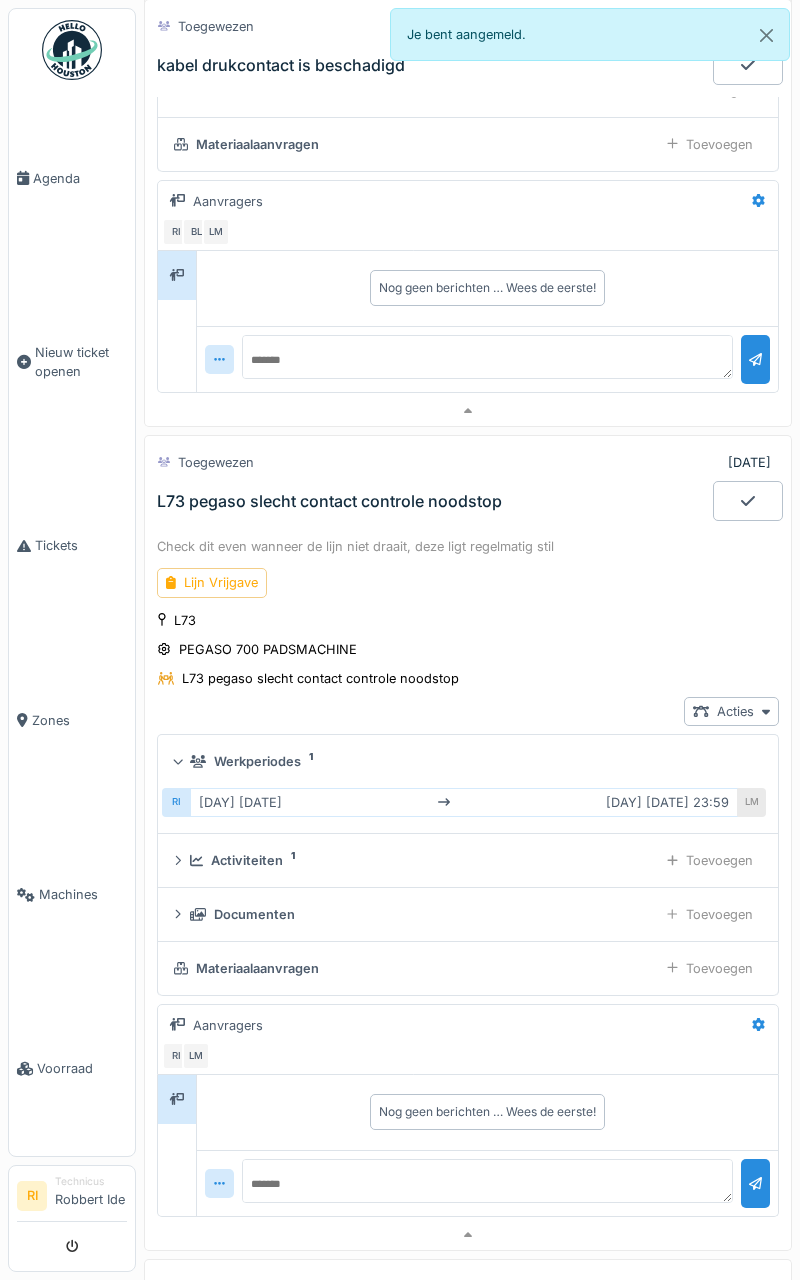 scroll, scrollTop: 828, scrollLeft: 0, axis: vertical 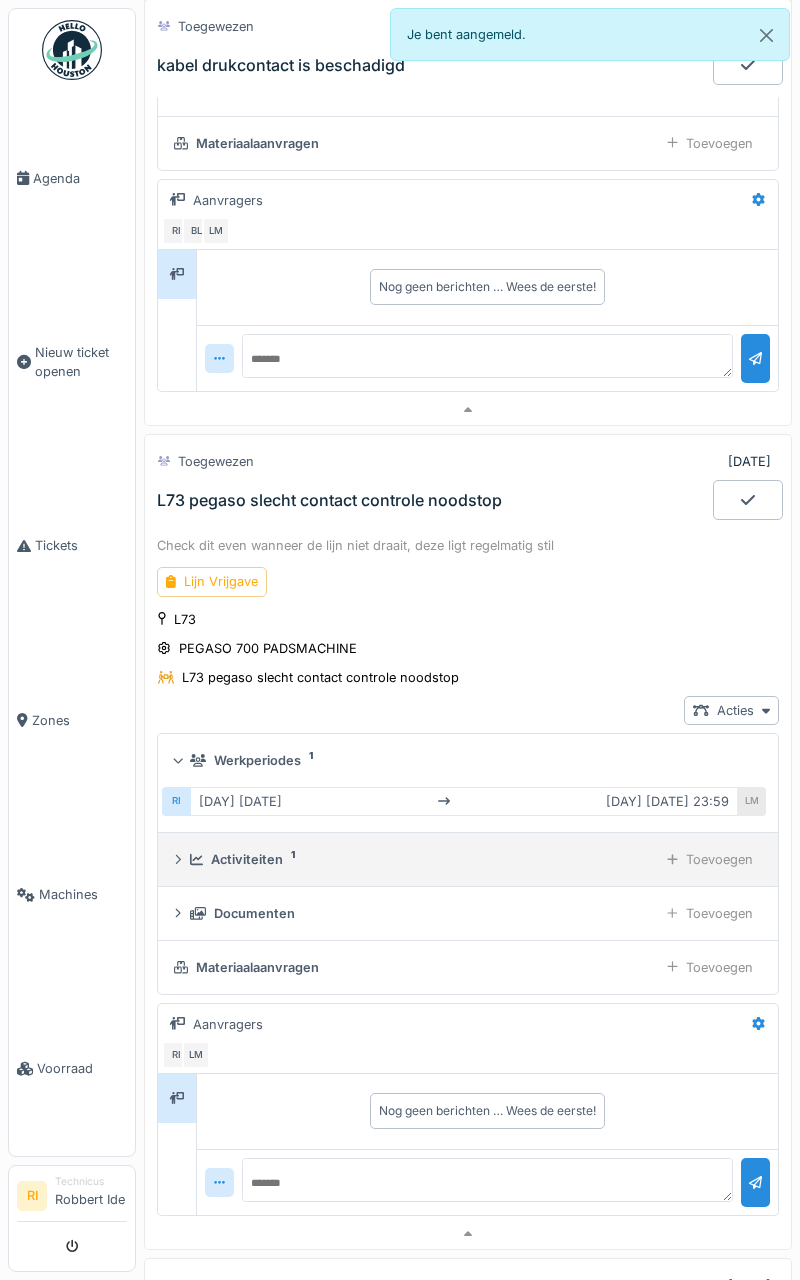 click on "Activiteiten 1" at bounding box center [420, 859] 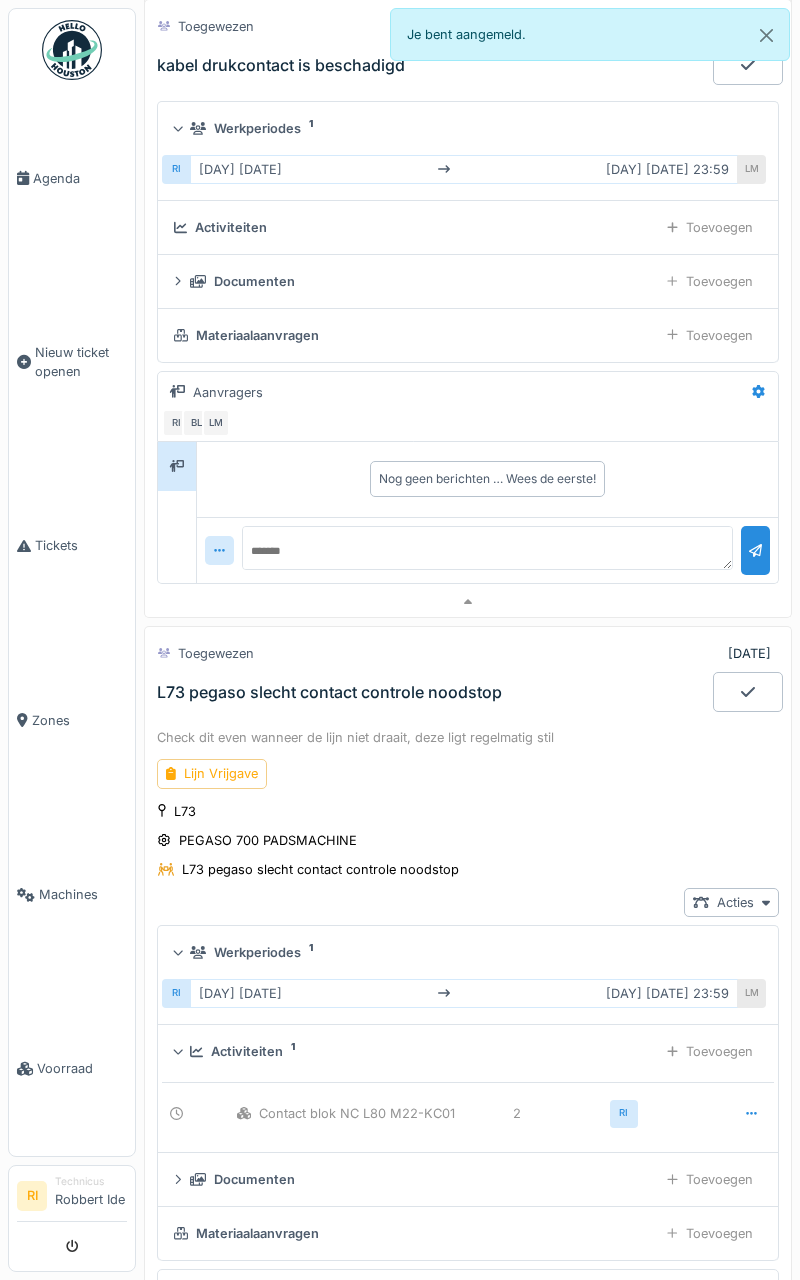 scroll, scrollTop: 0, scrollLeft: 0, axis: both 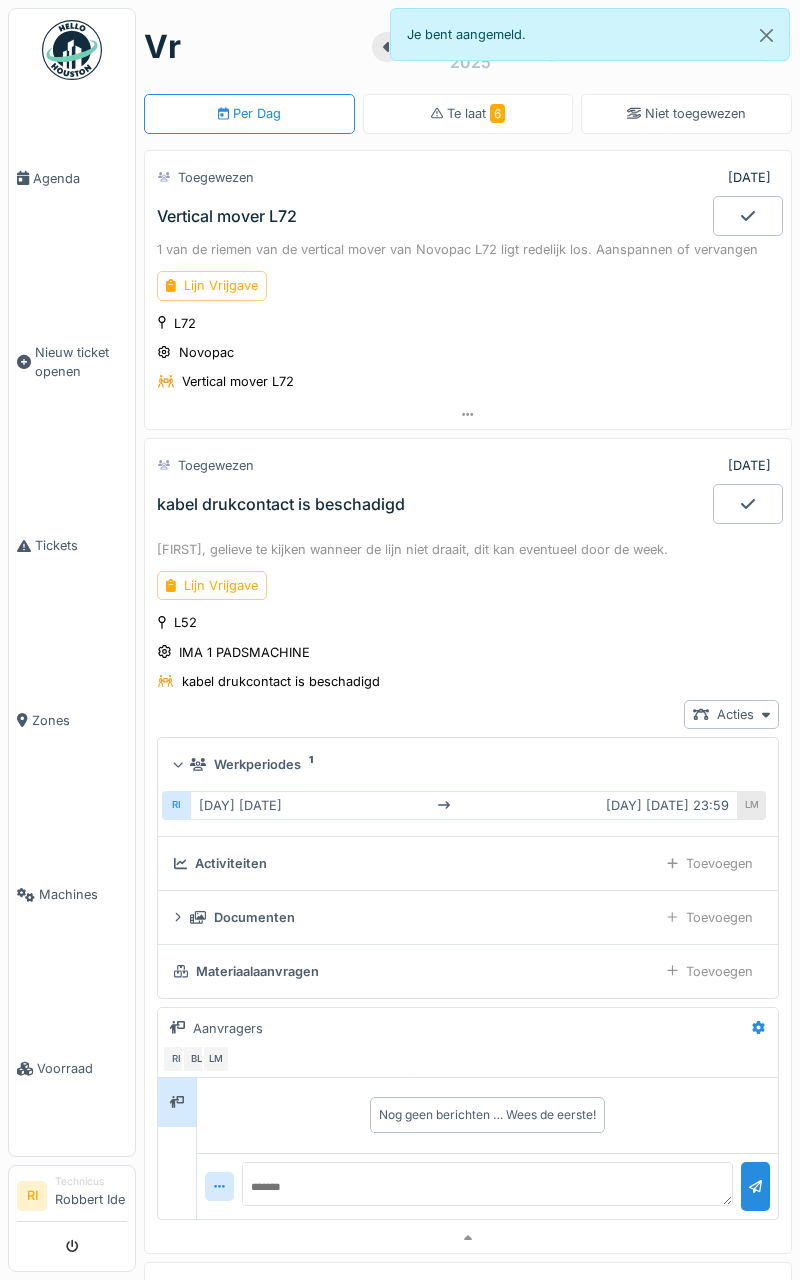 click on "kabel drukcontact is beschadigd" at bounding box center (433, 504) 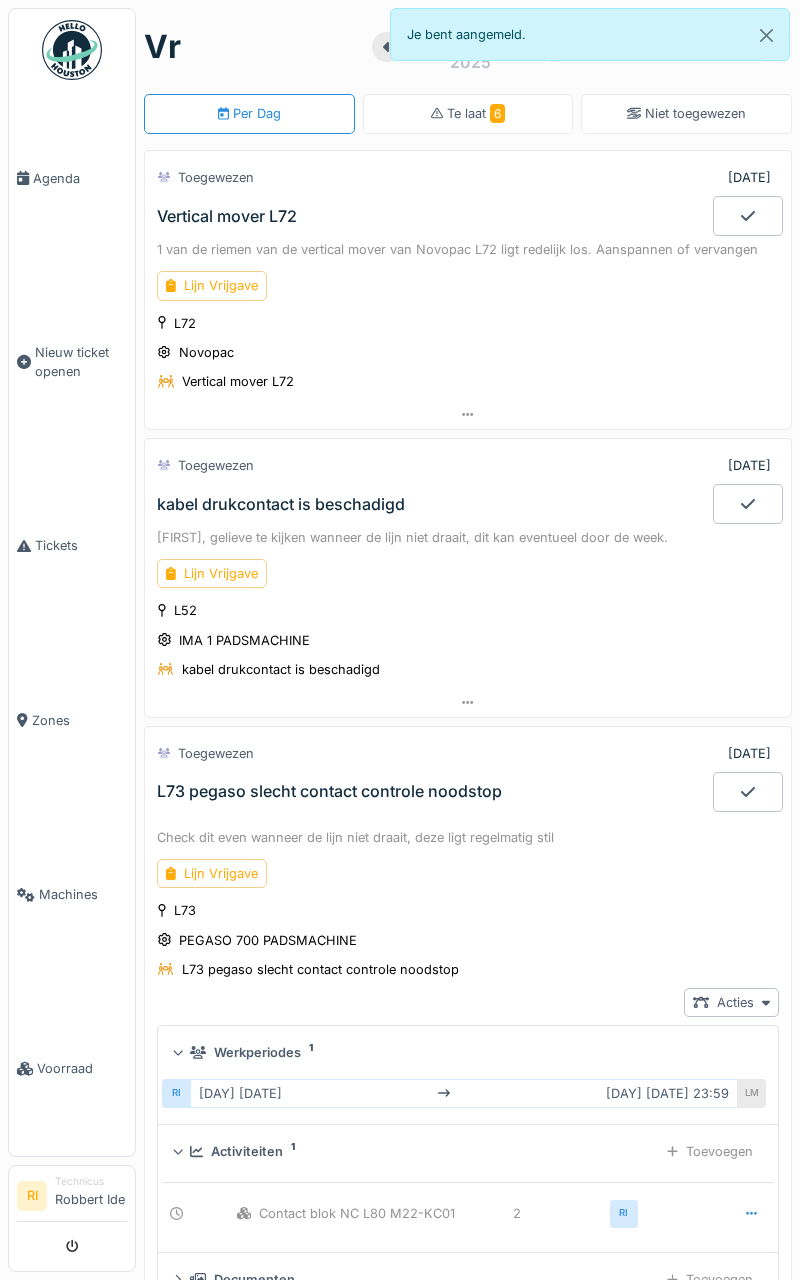click on "kabel drukcontact is beschadigd" at bounding box center [433, 504] 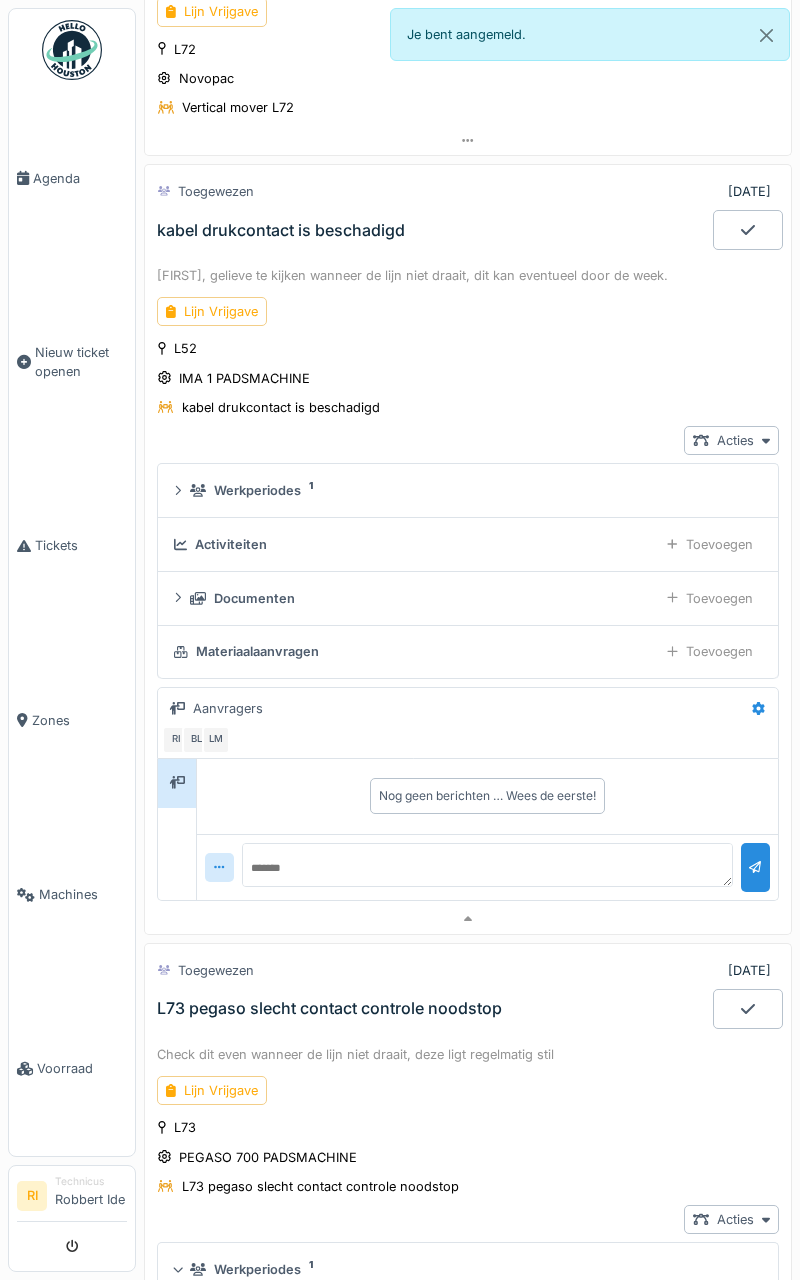 scroll, scrollTop: 354, scrollLeft: 0, axis: vertical 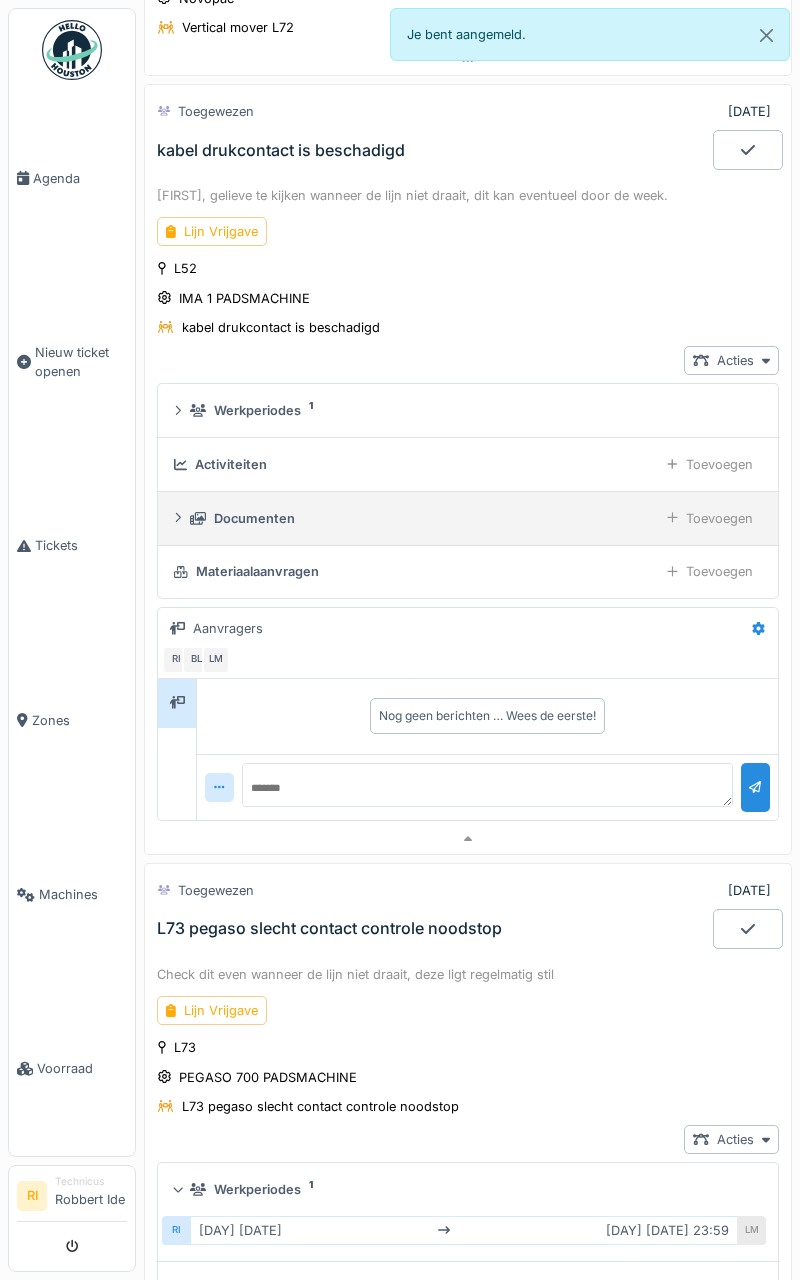 click on "Documenten Toevoegen" at bounding box center (468, 518) 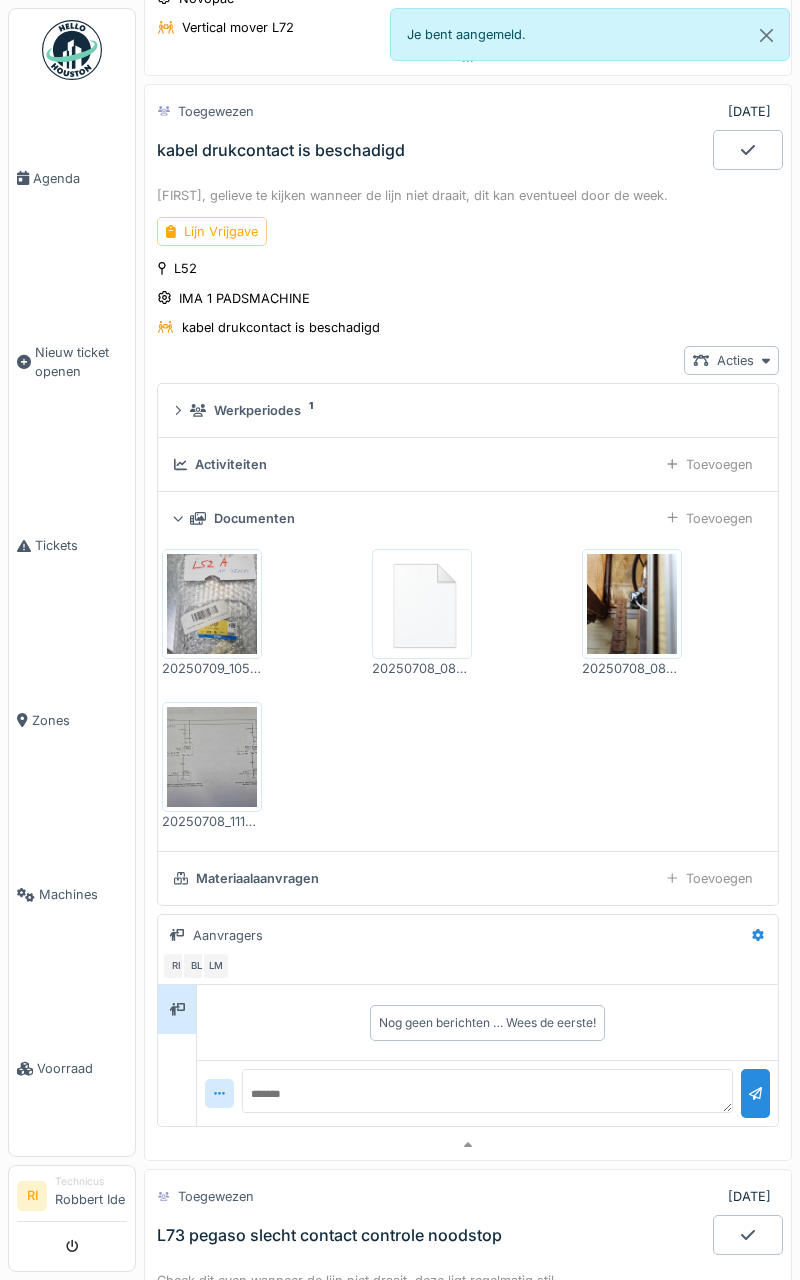 click at bounding box center (212, 604) 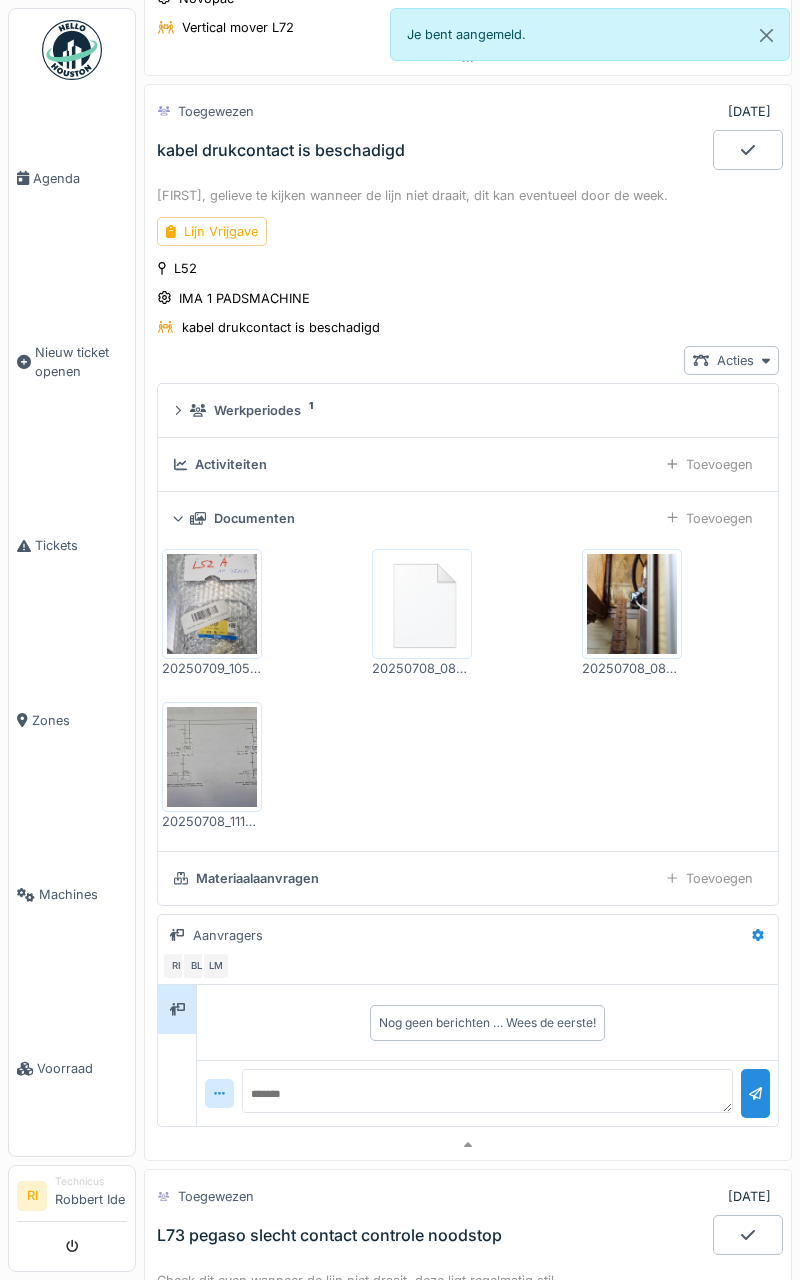 click at bounding box center [632, 604] 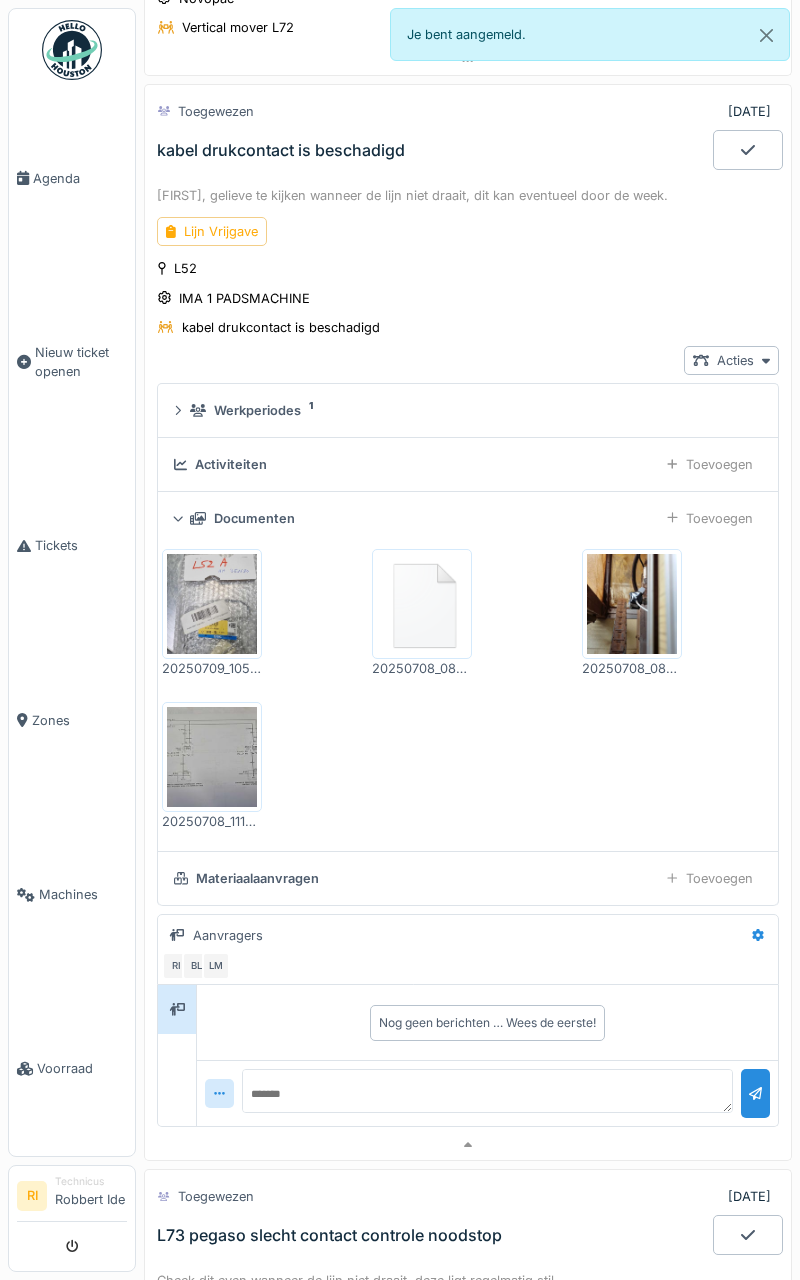 click at bounding box center (212, 757) 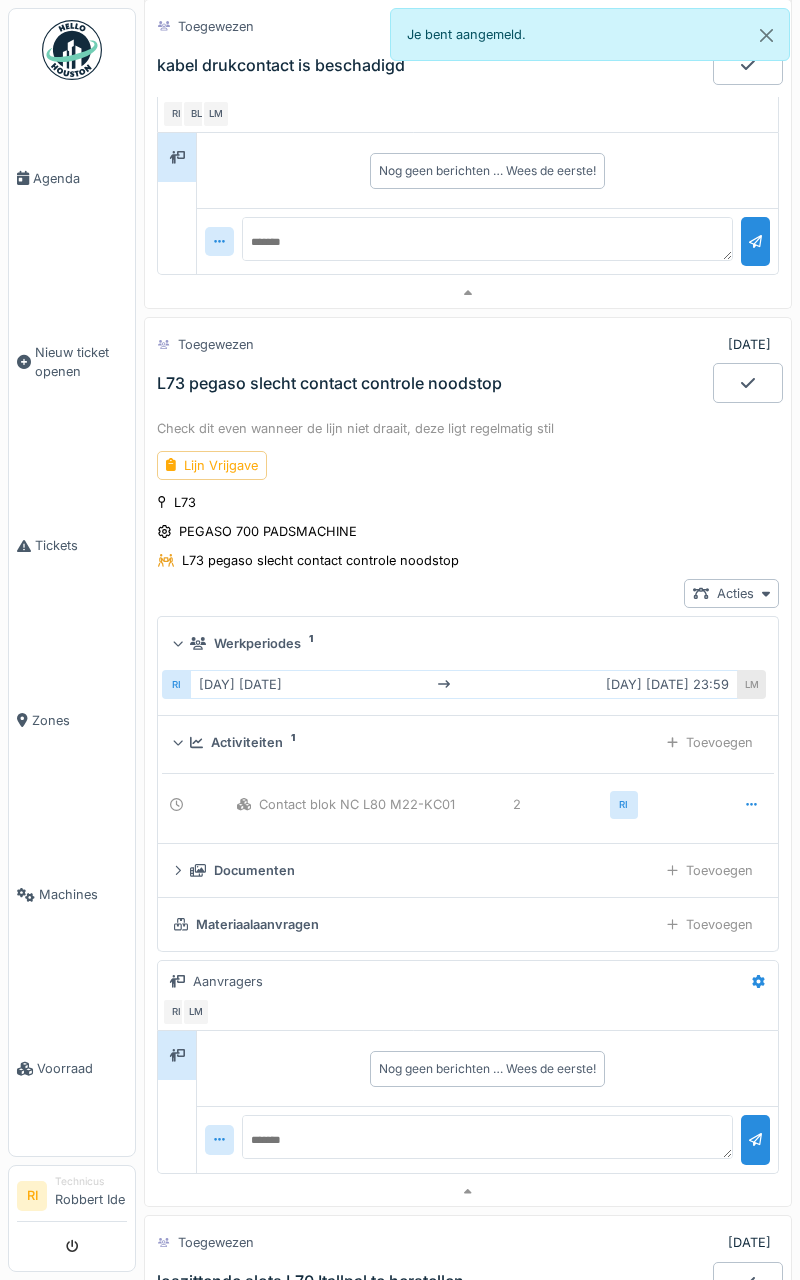 scroll, scrollTop: 1207, scrollLeft: 0, axis: vertical 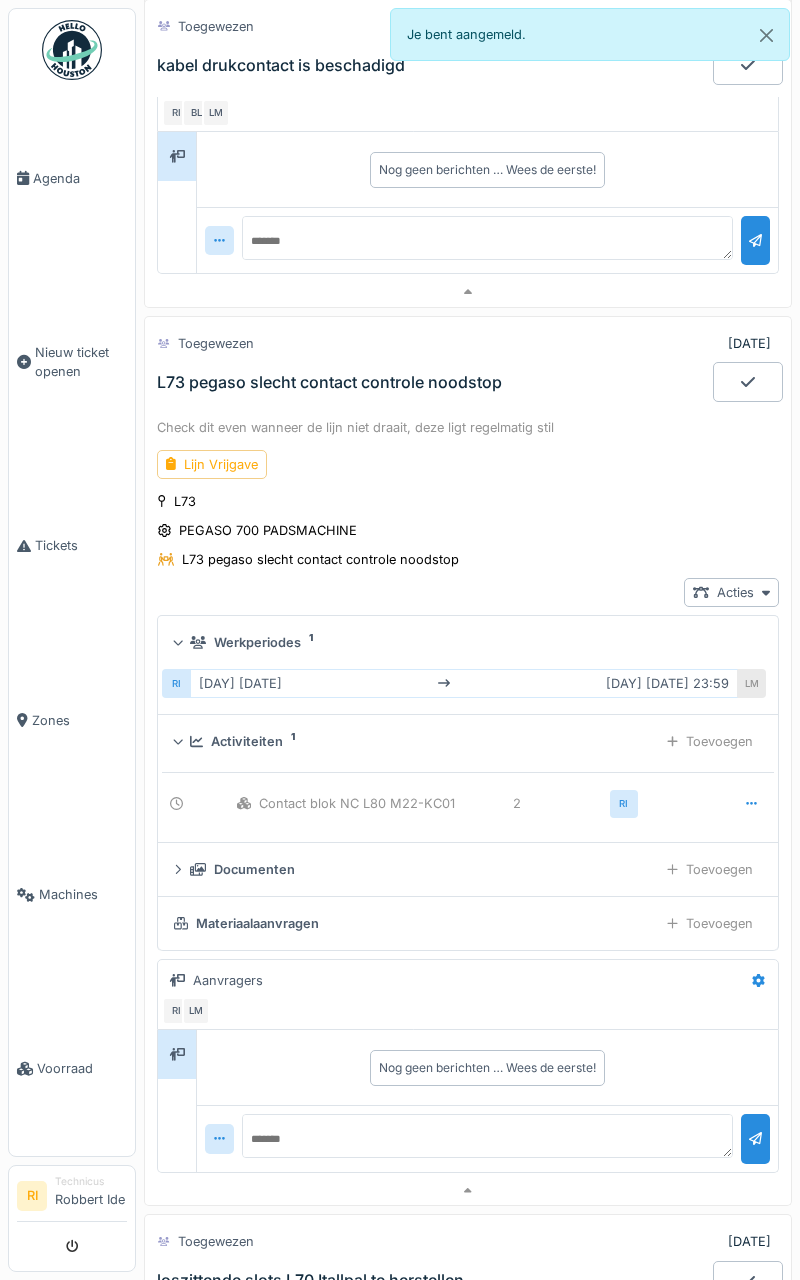 click on "L73 PEGASO 700 PADSMACHINE L73 pegaso slecht contact controle noodstop" at bounding box center [468, 531] 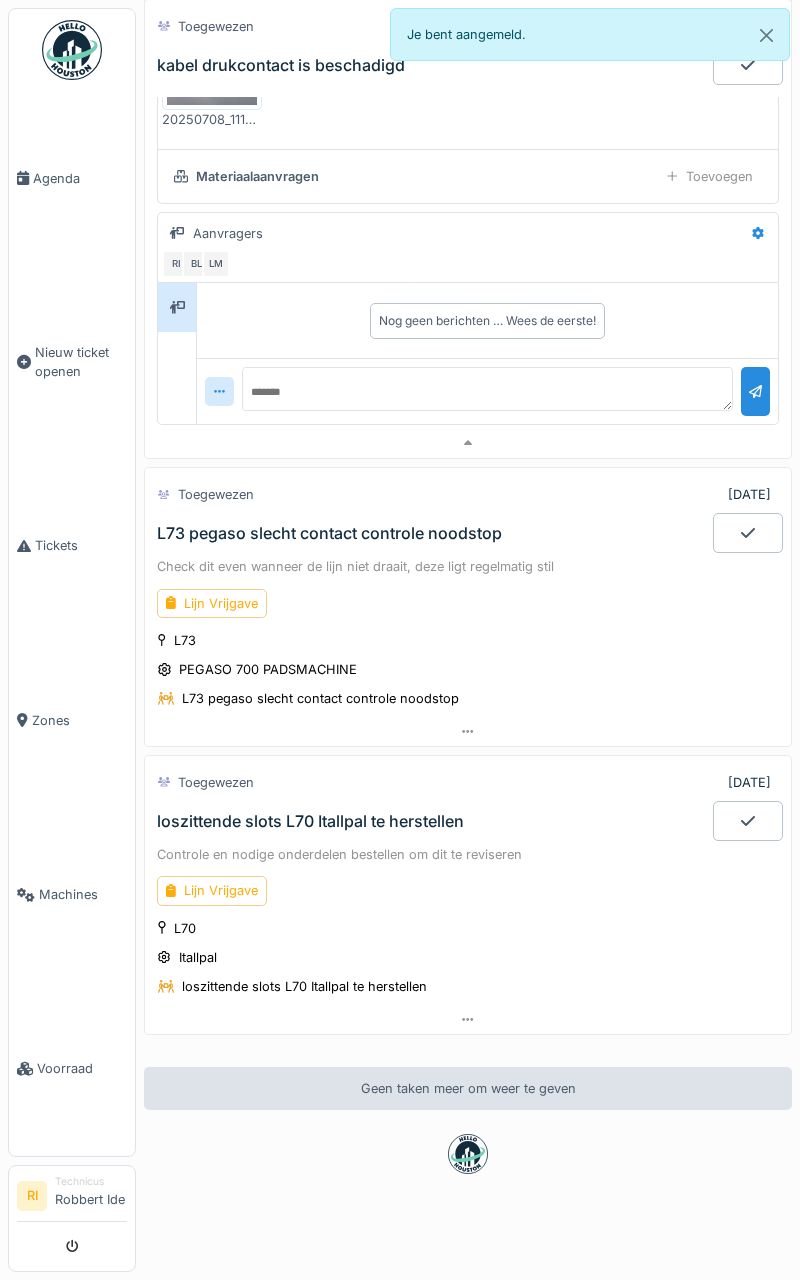 click on "L73 pegaso slecht contact controle noodstop" at bounding box center (433, 533) 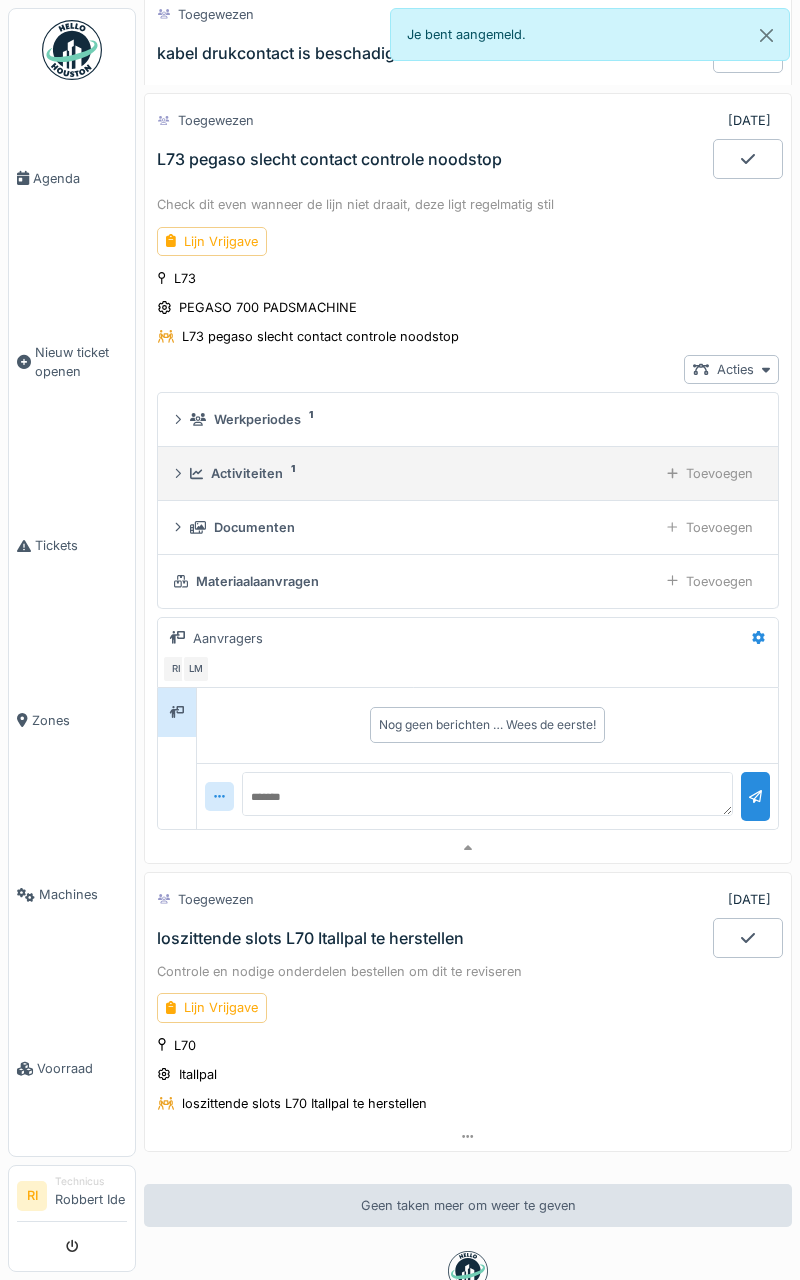 scroll, scrollTop: 1449, scrollLeft: 0, axis: vertical 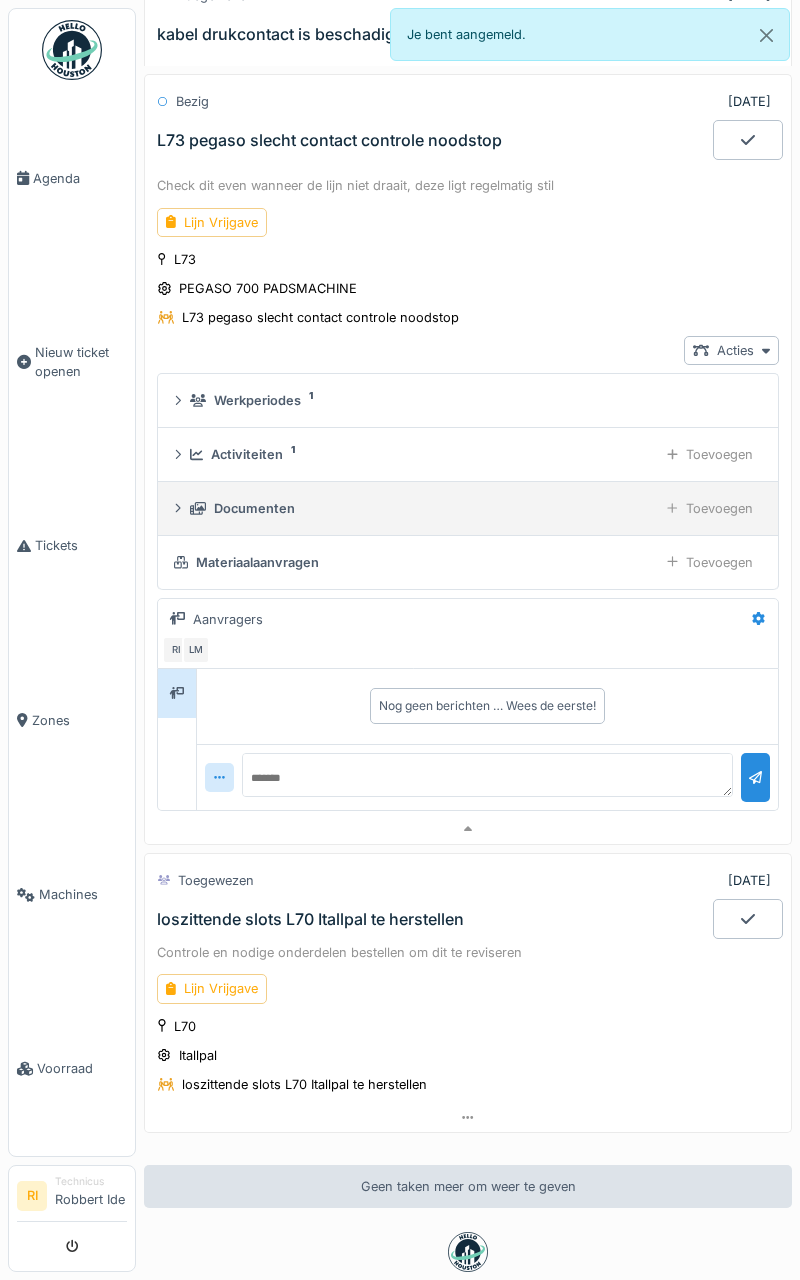 click on "Documenten" at bounding box center (254, 508) 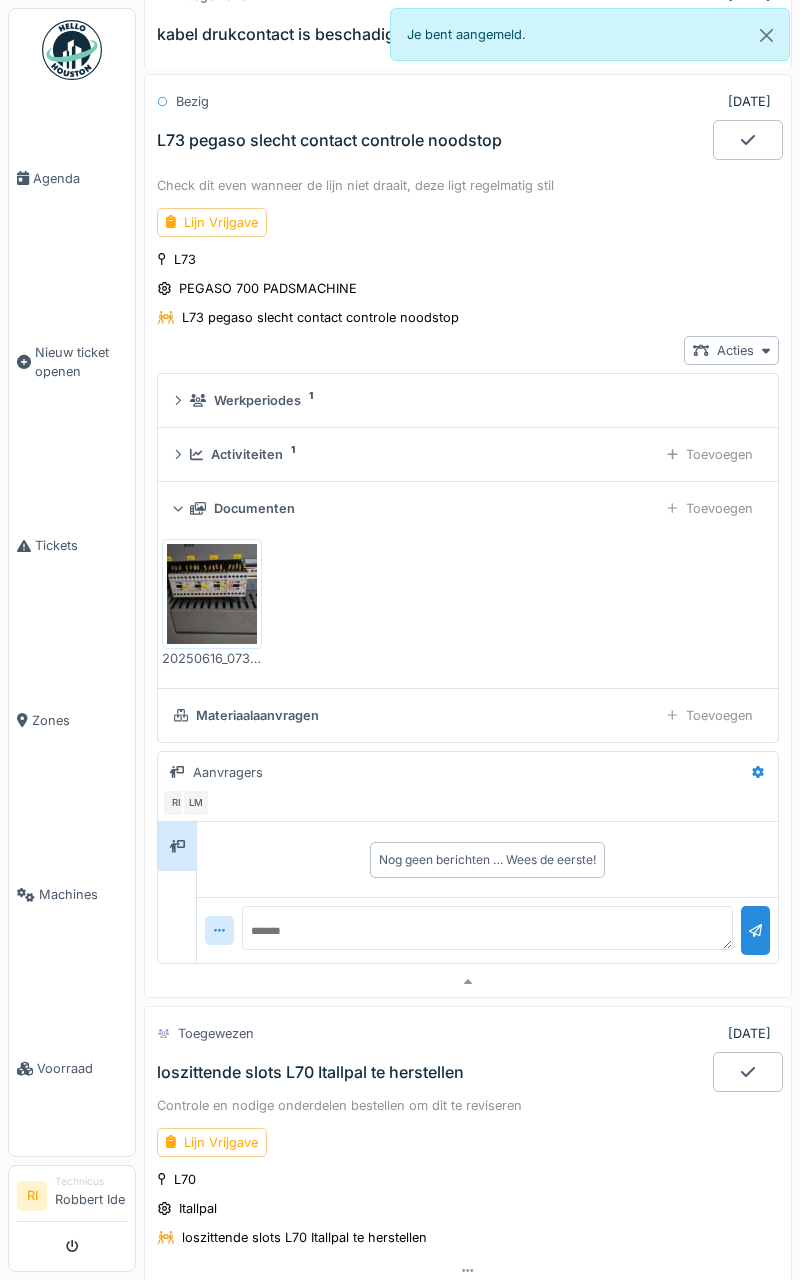 click at bounding box center (212, 594) 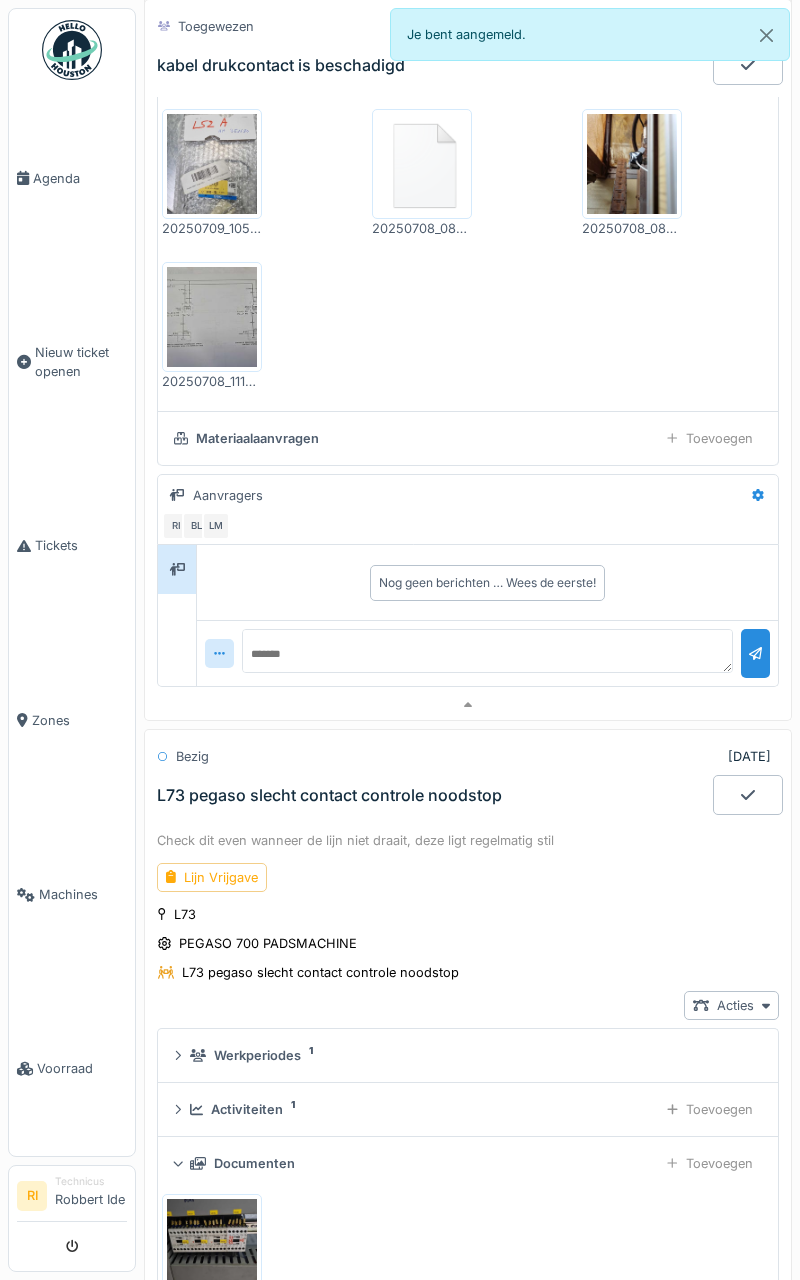 scroll, scrollTop: 795, scrollLeft: 0, axis: vertical 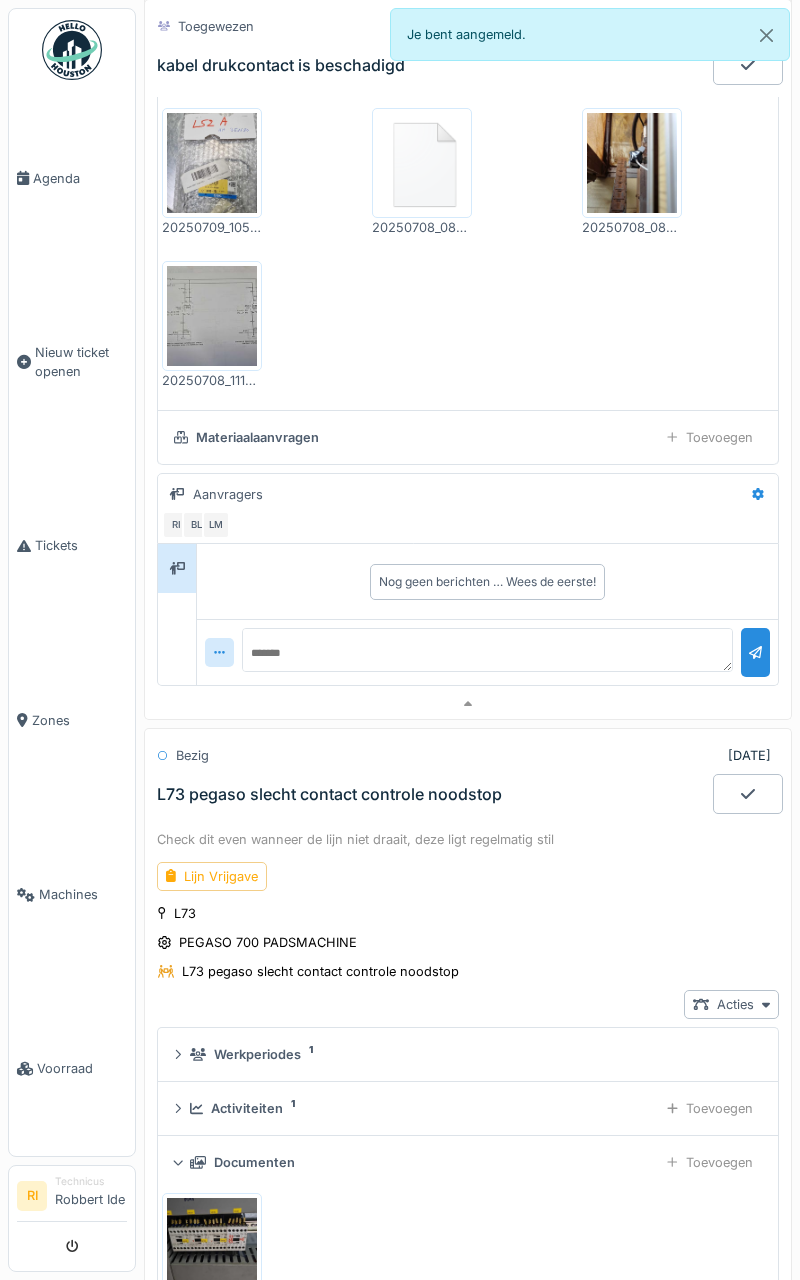 click at bounding box center (632, 163) 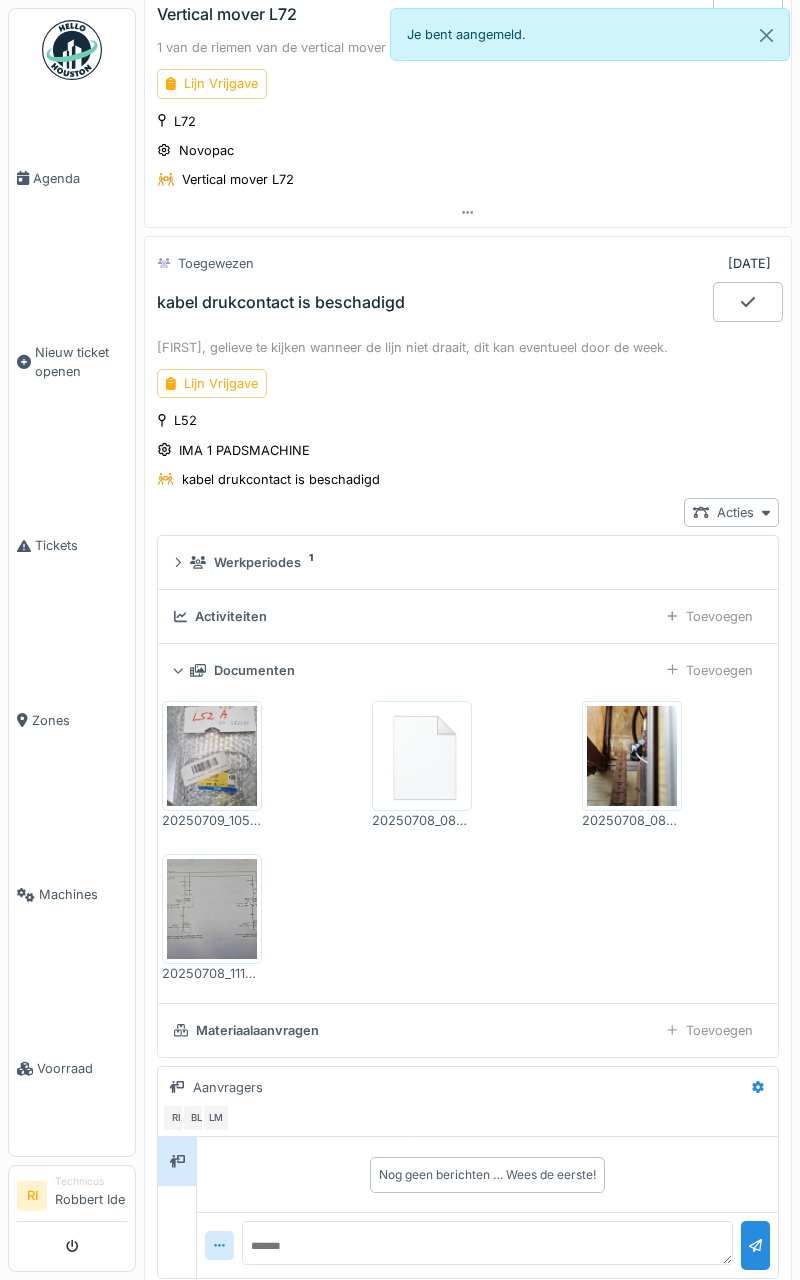 scroll, scrollTop: 200, scrollLeft: 0, axis: vertical 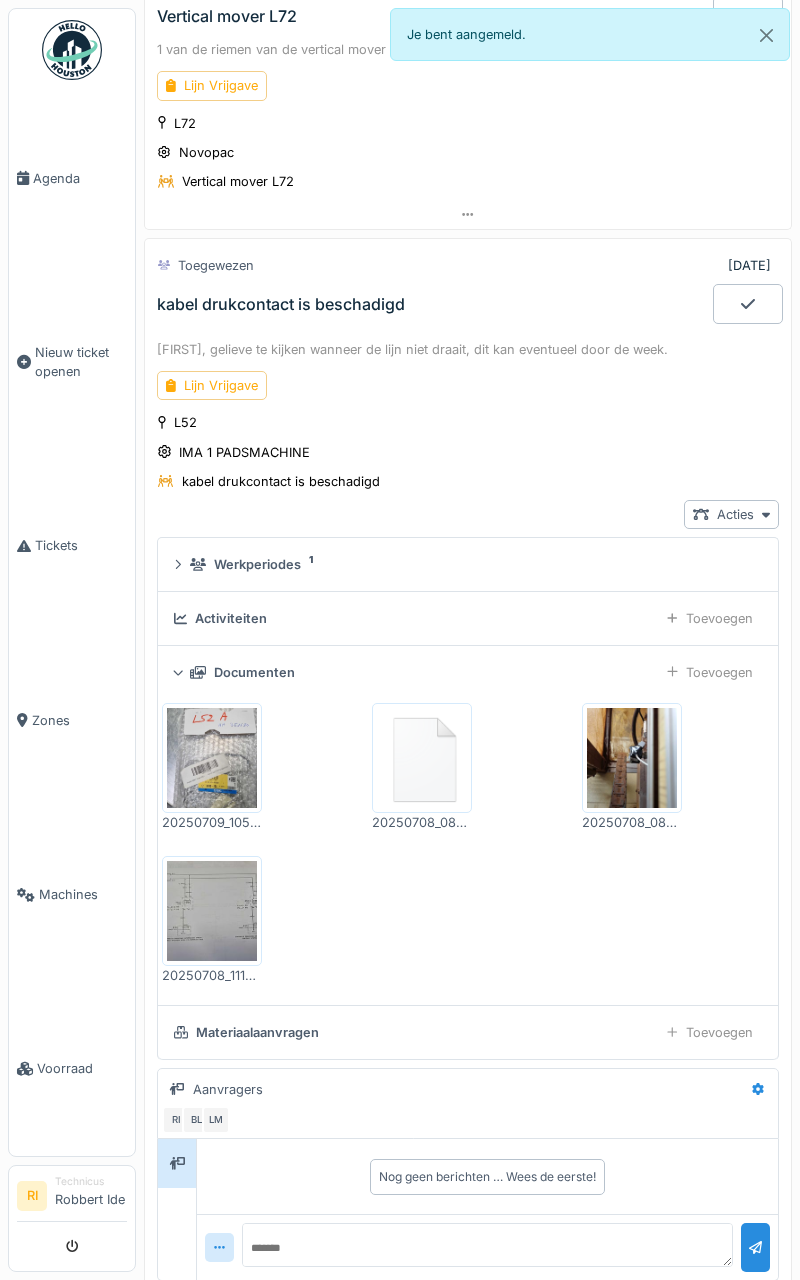 click at bounding box center [632, 758] 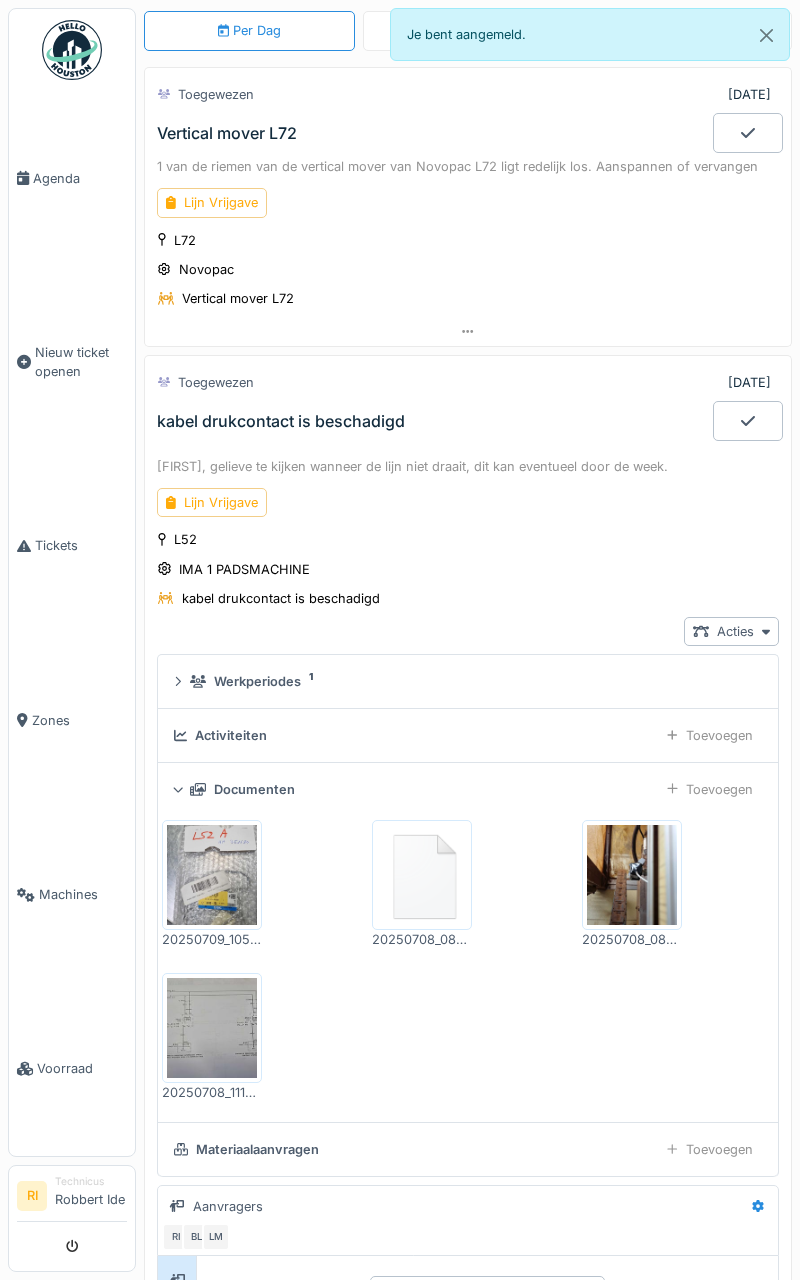 scroll, scrollTop: 0, scrollLeft: 0, axis: both 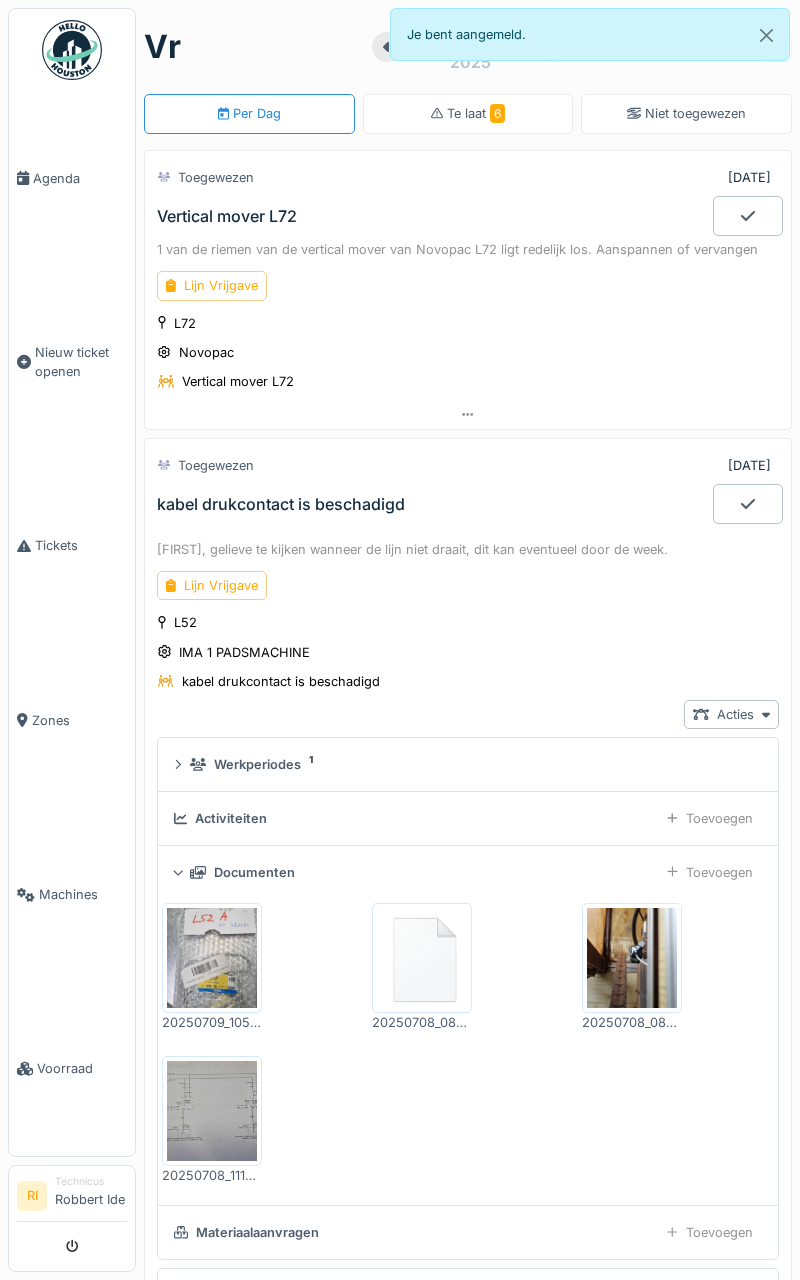 click on "L72 Novopac Vertical mover L72" at bounding box center (468, 353) 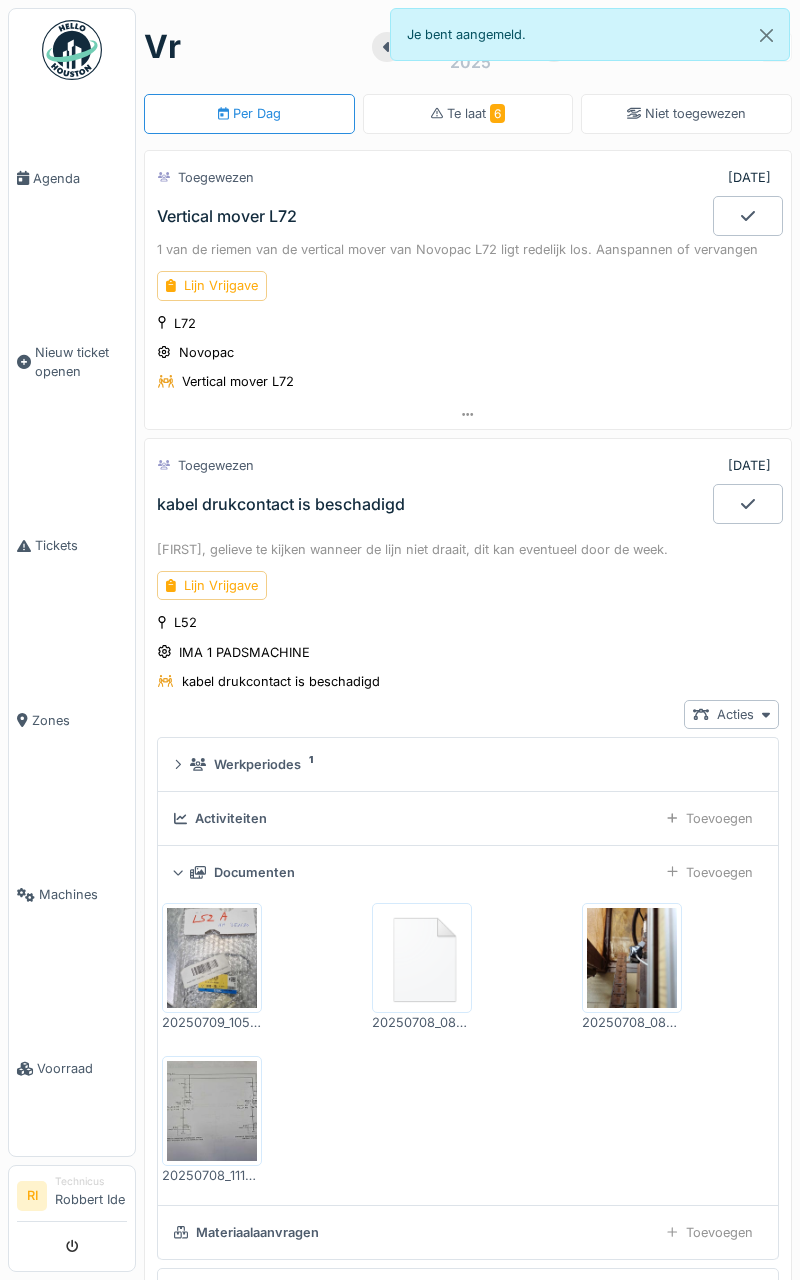 click on "Vertical mover L72" at bounding box center (433, 216) 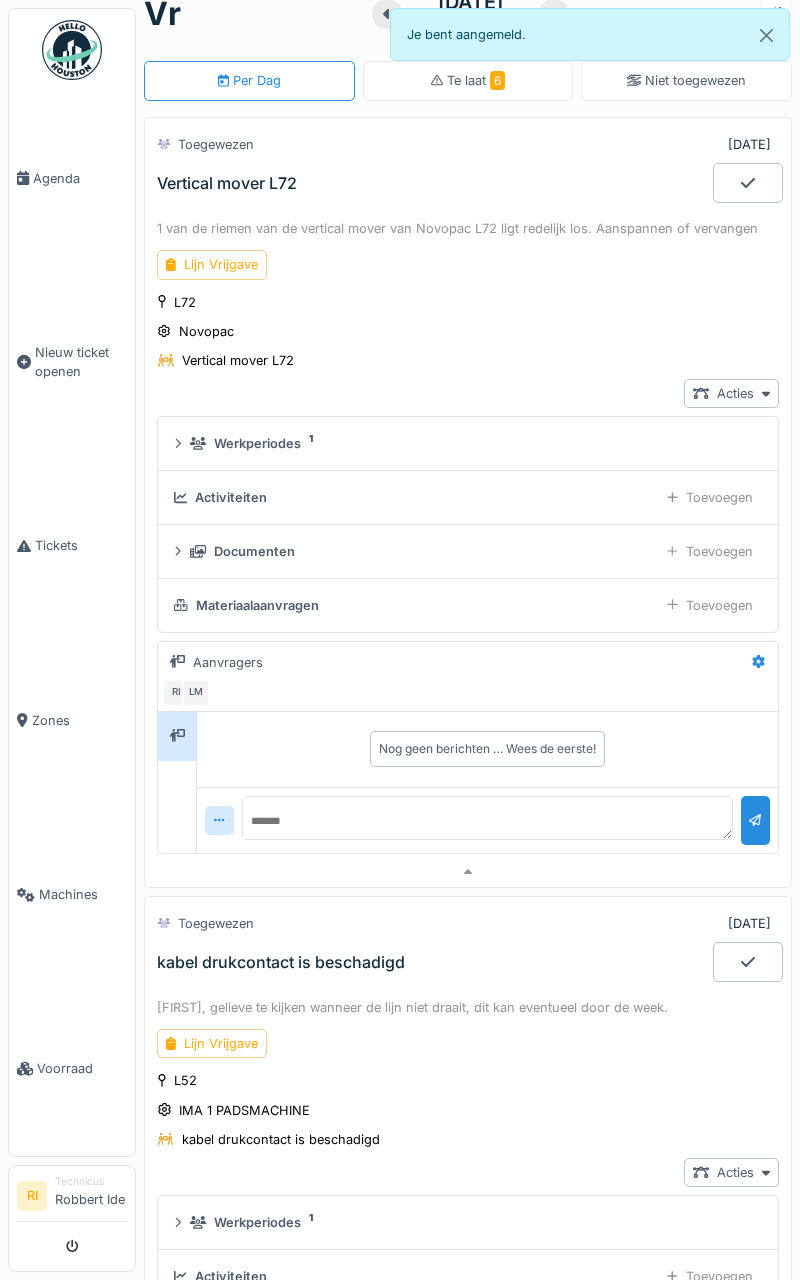 scroll, scrollTop: 70, scrollLeft: 0, axis: vertical 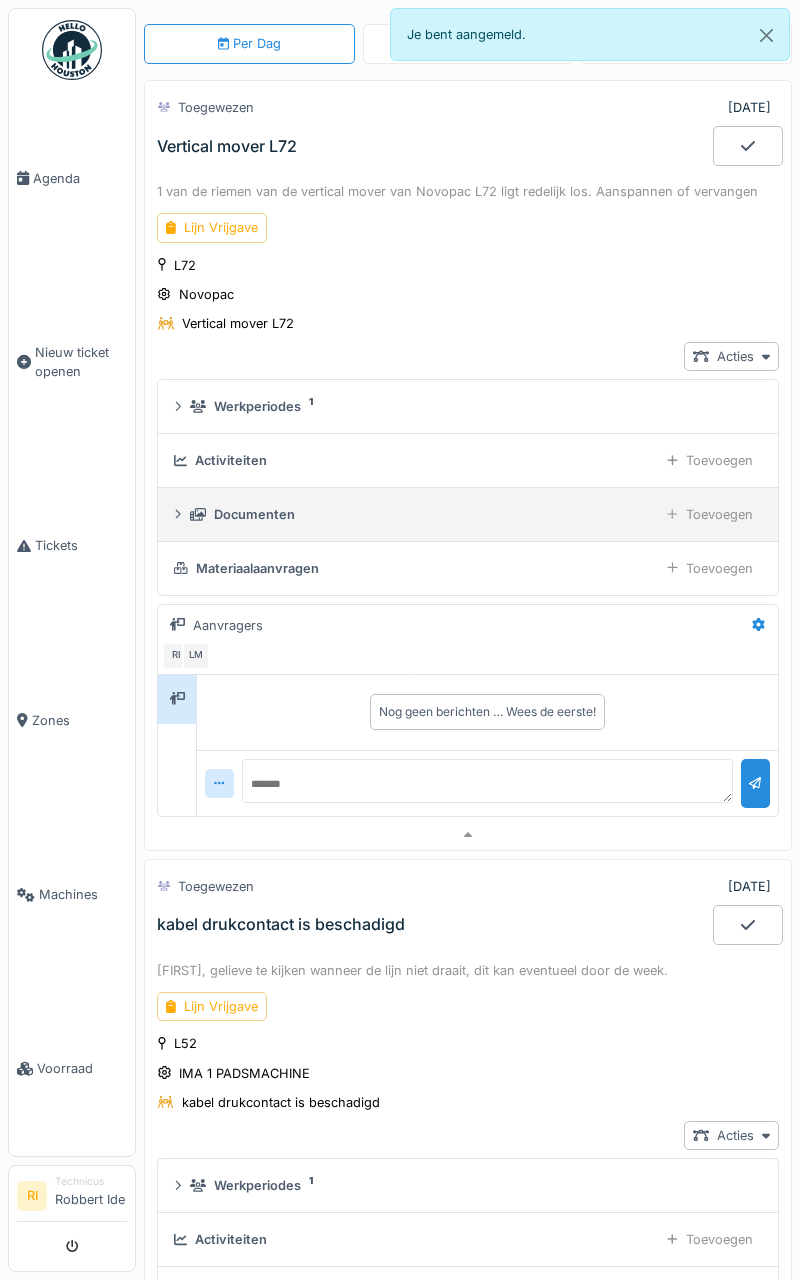 click on "Documenten" at bounding box center [420, 514] 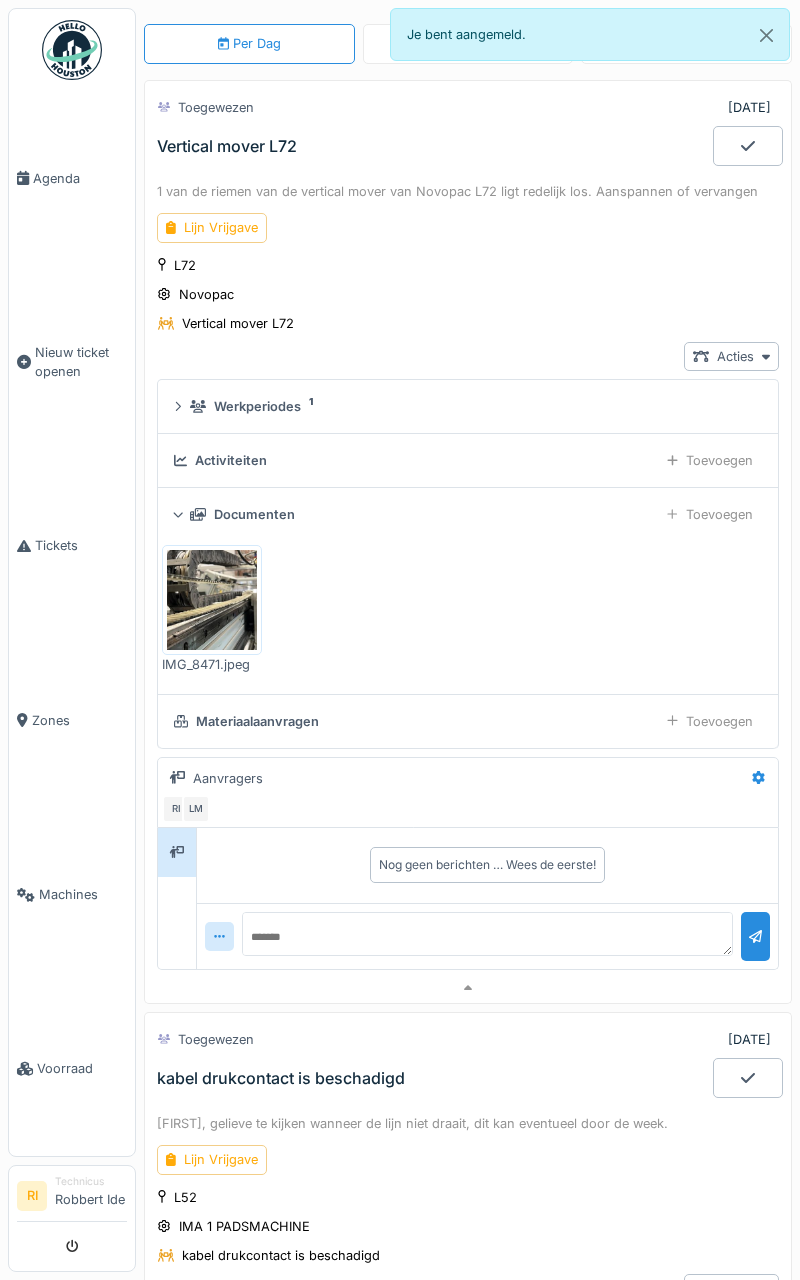 click at bounding box center [212, 600] 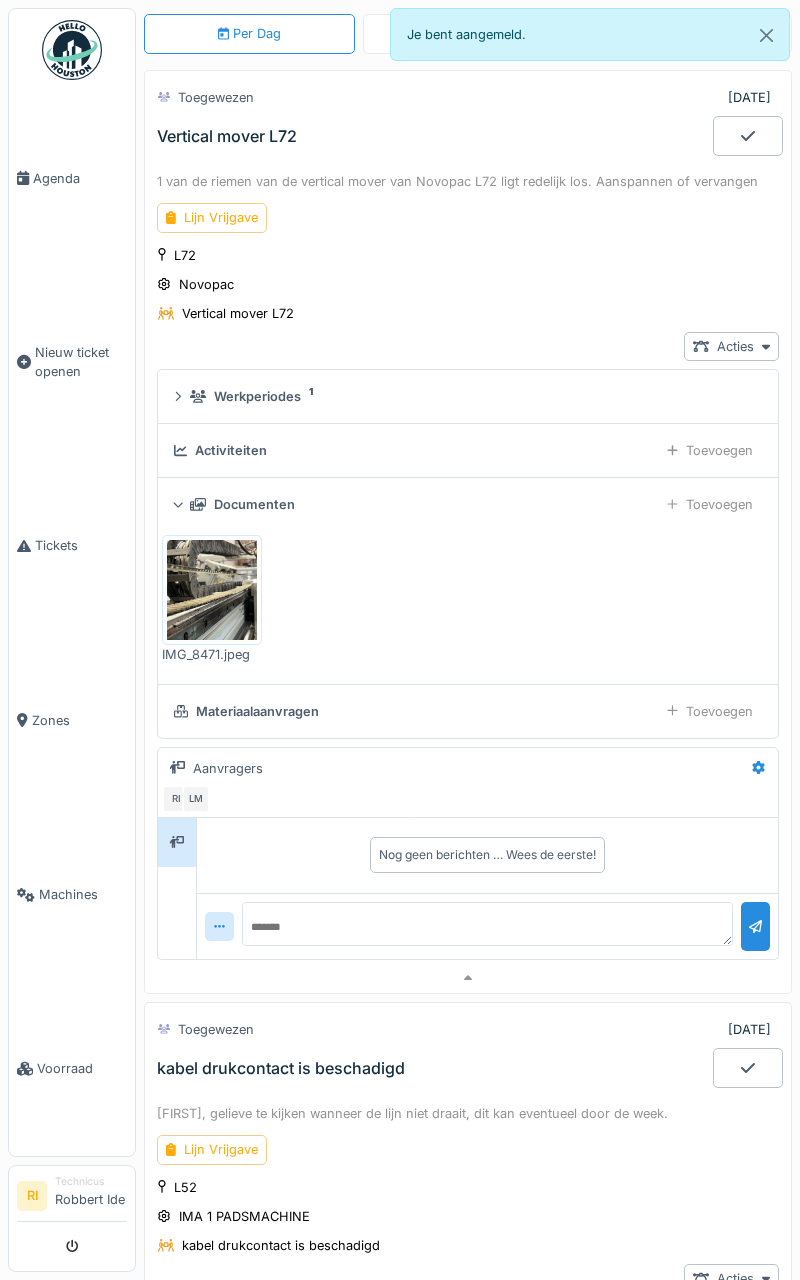 click at bounding box center [212, 590] 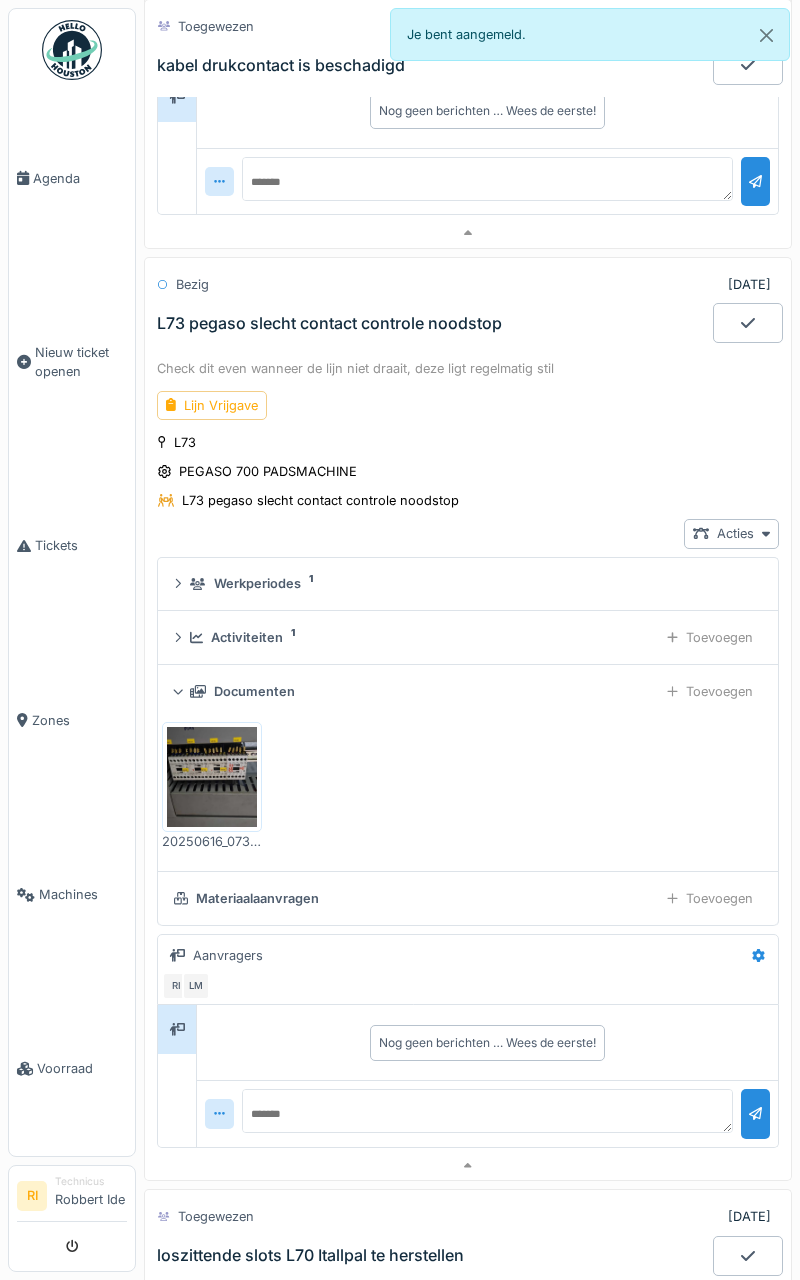scroll, scrollTop: 1911, scrollLeft: 0, axis: vertical 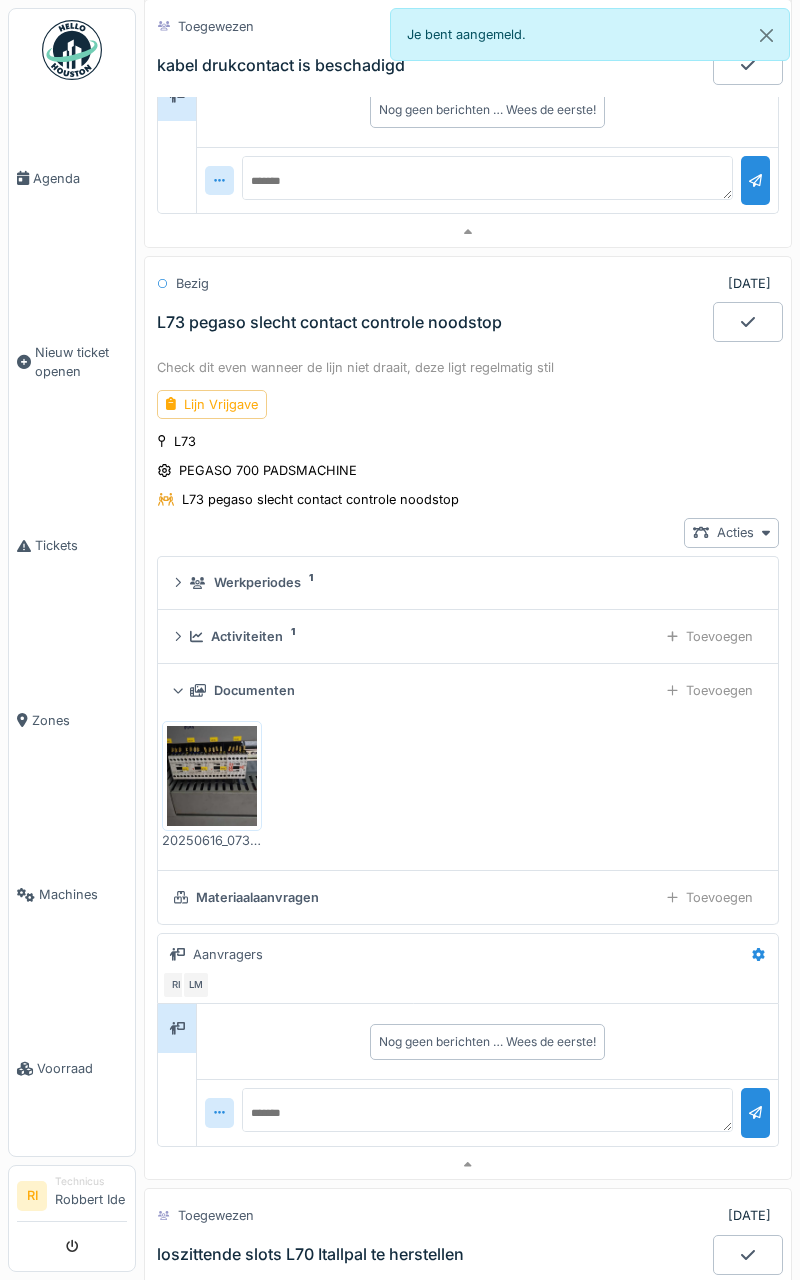 click at bounding box center [212, 776] 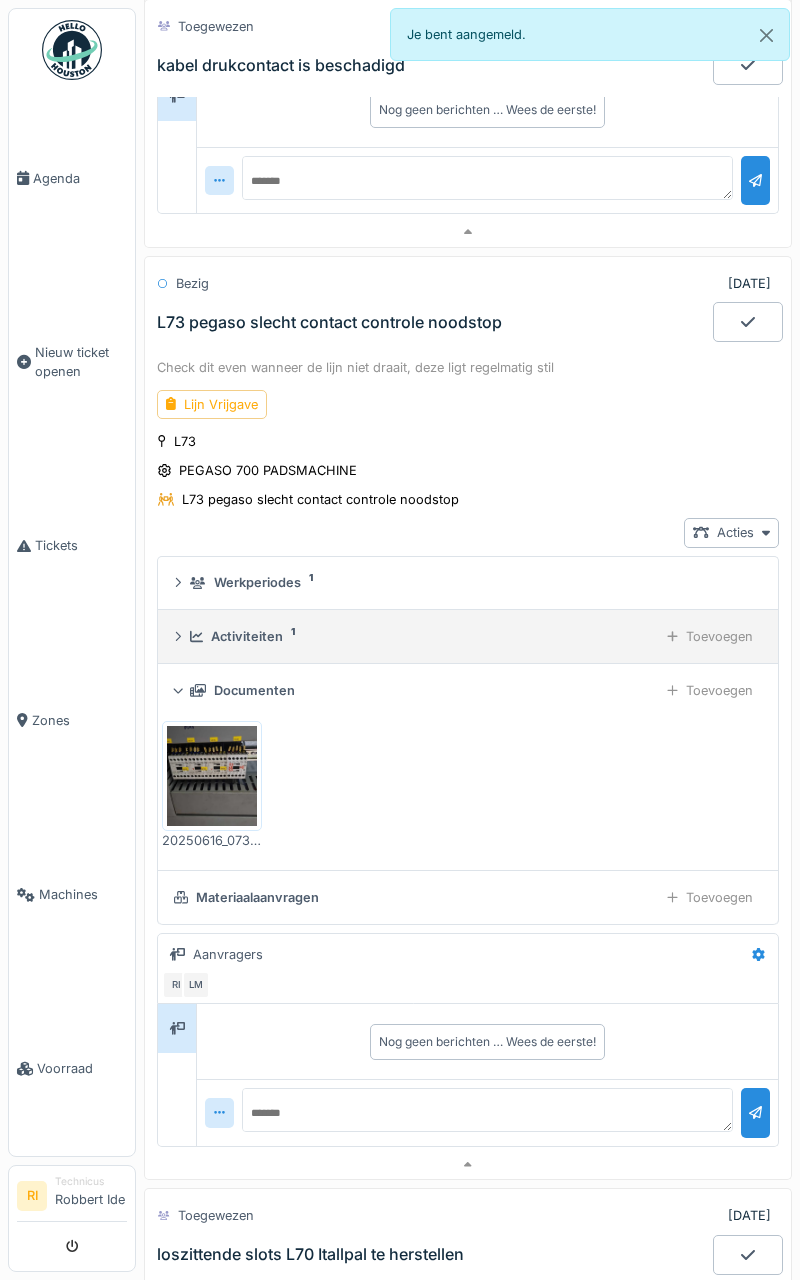 click on "Activiteiten 1 Toevoegen" at bounding box center [468, 636] 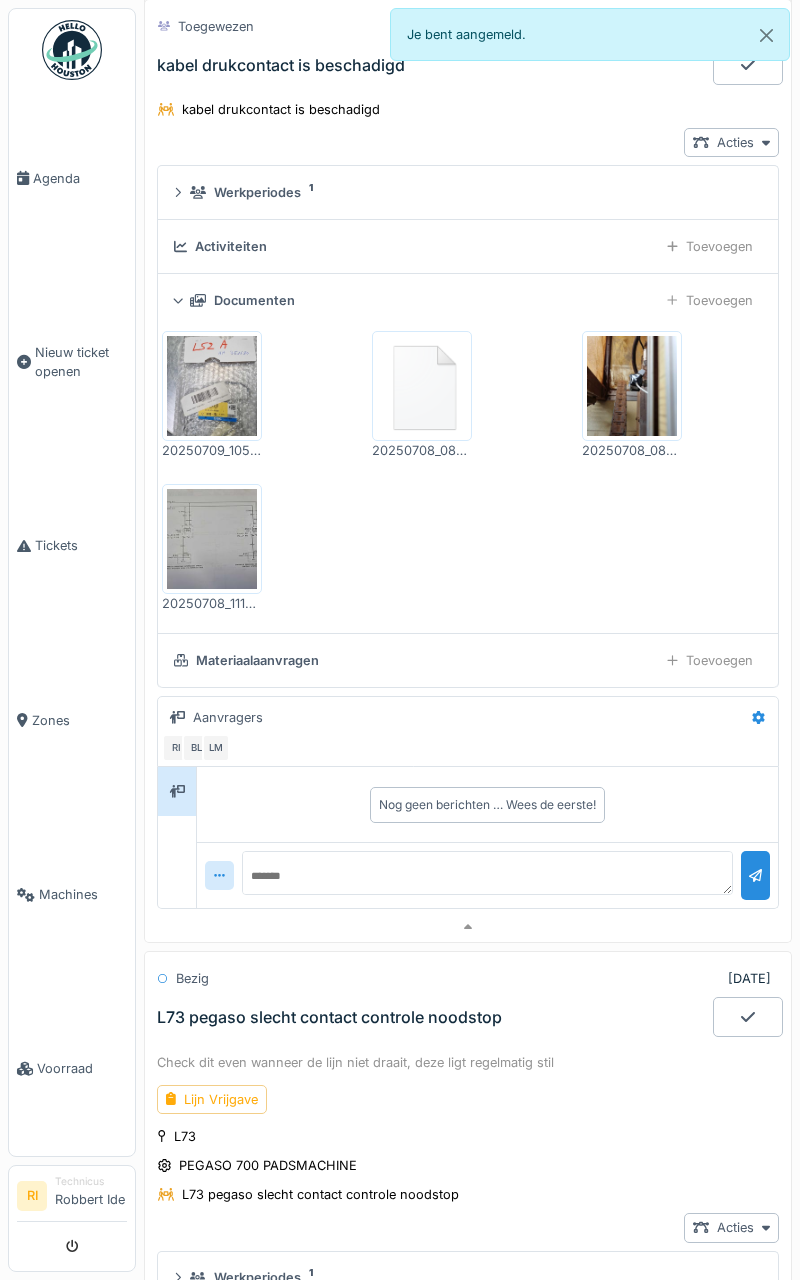 scroll, scrollTop: 1210, scrollLeft: 0, axis: vertical 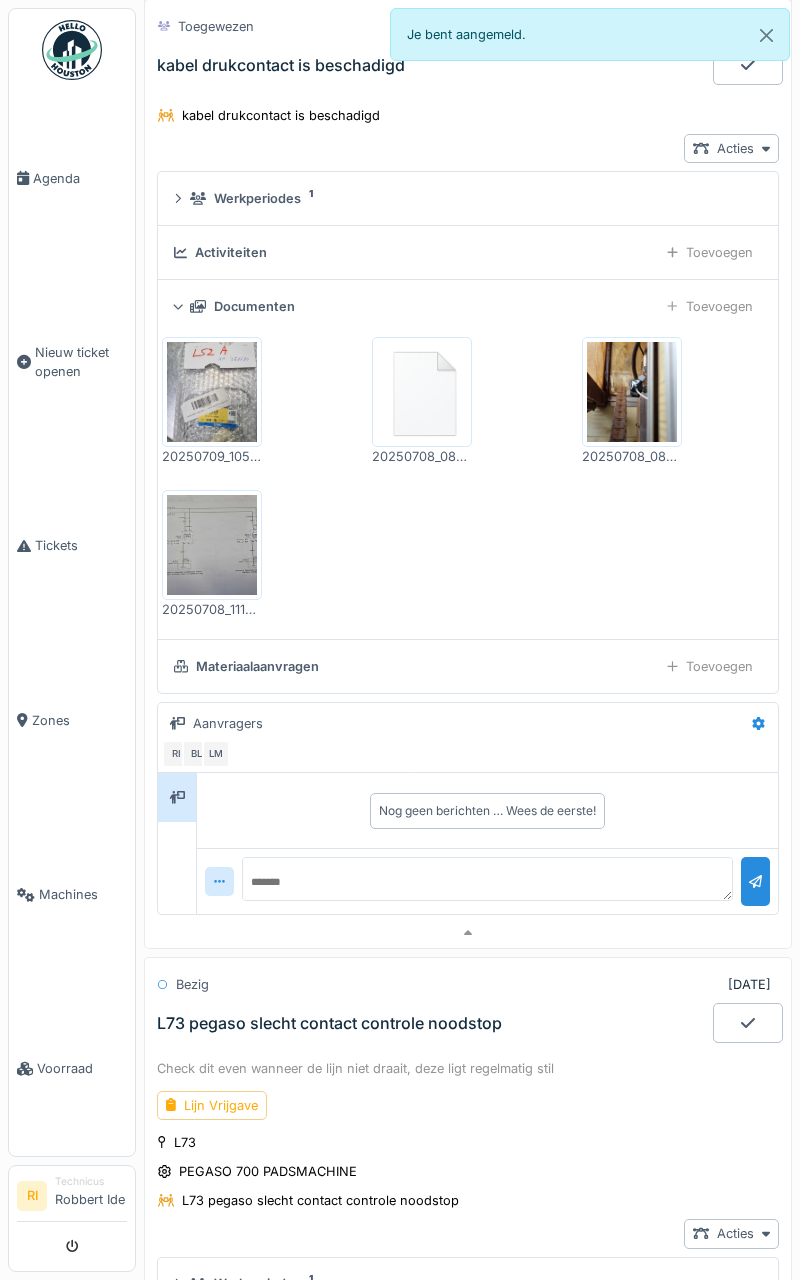 click at bounding box center [632, 392] 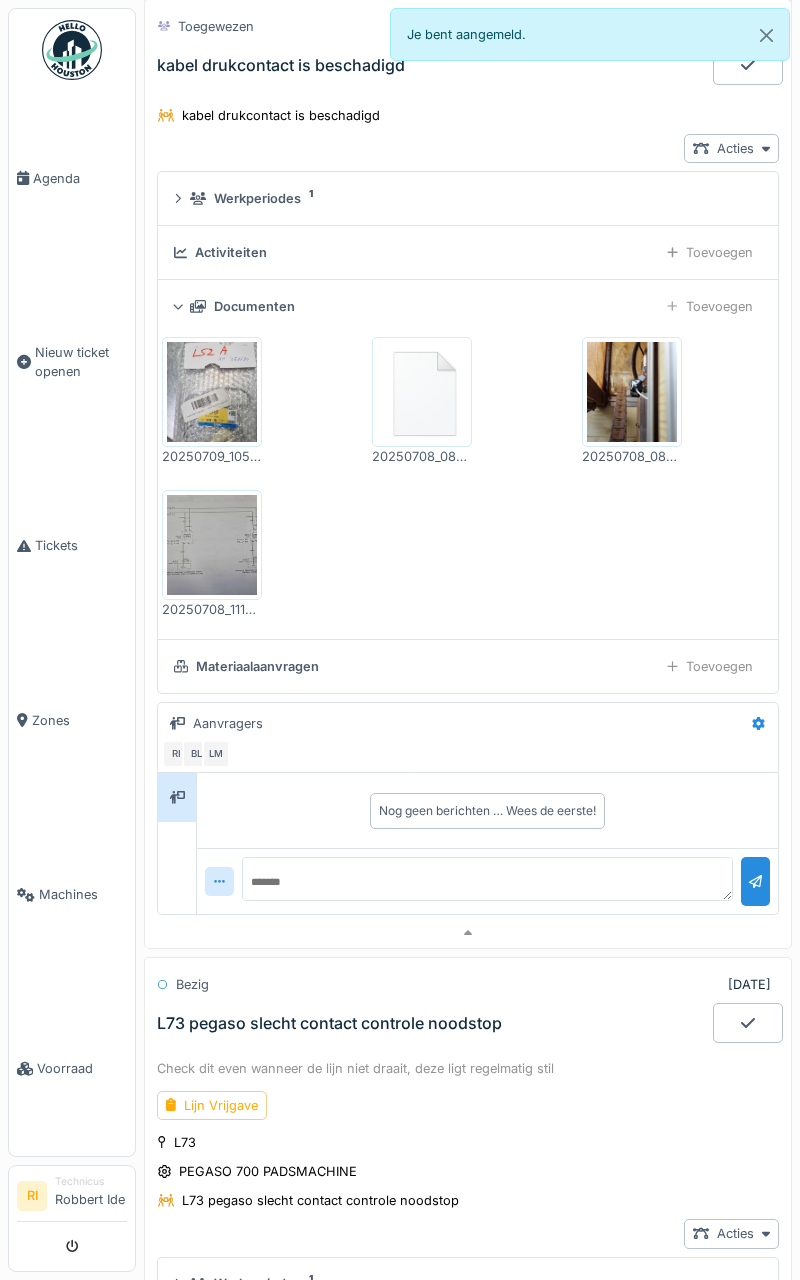 click on "LM" at bounding box center [216, 754] 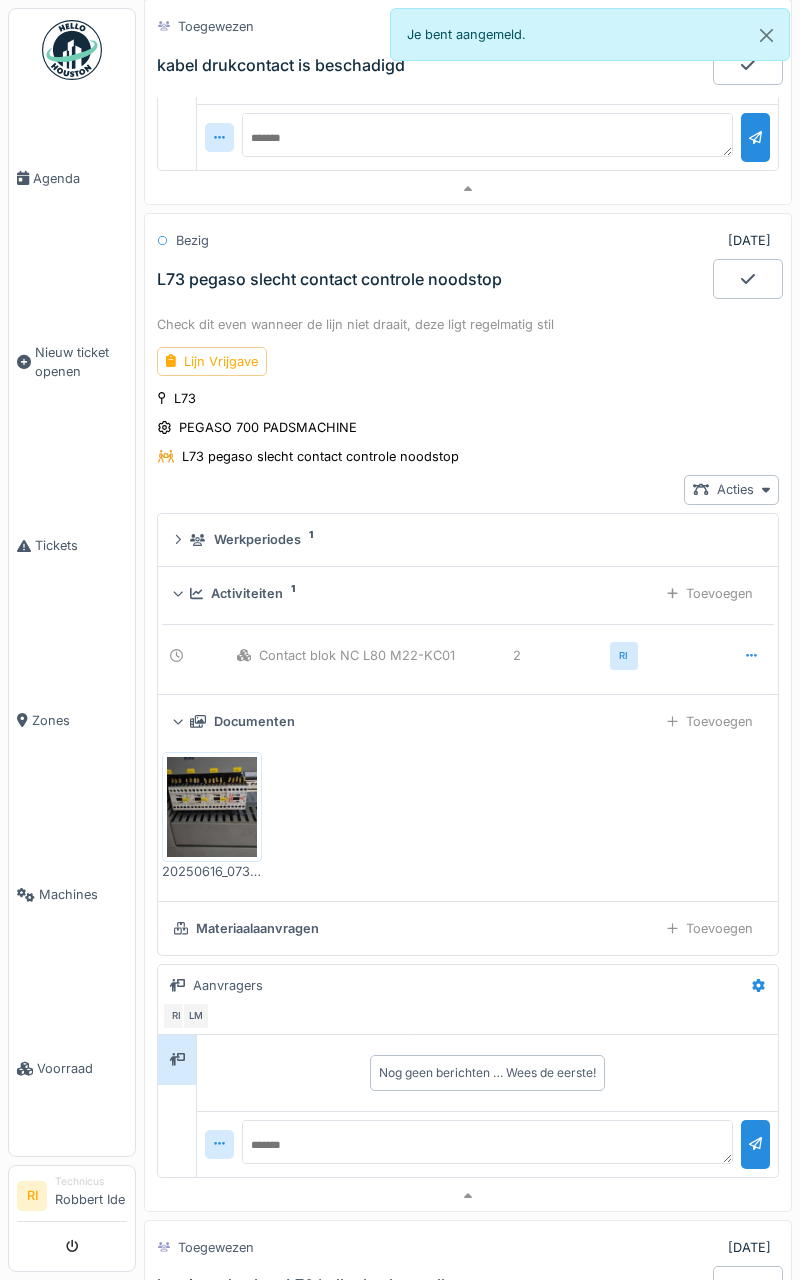 scroll, scrollTop: 1955, scrollLeft: 0, axis: vertical 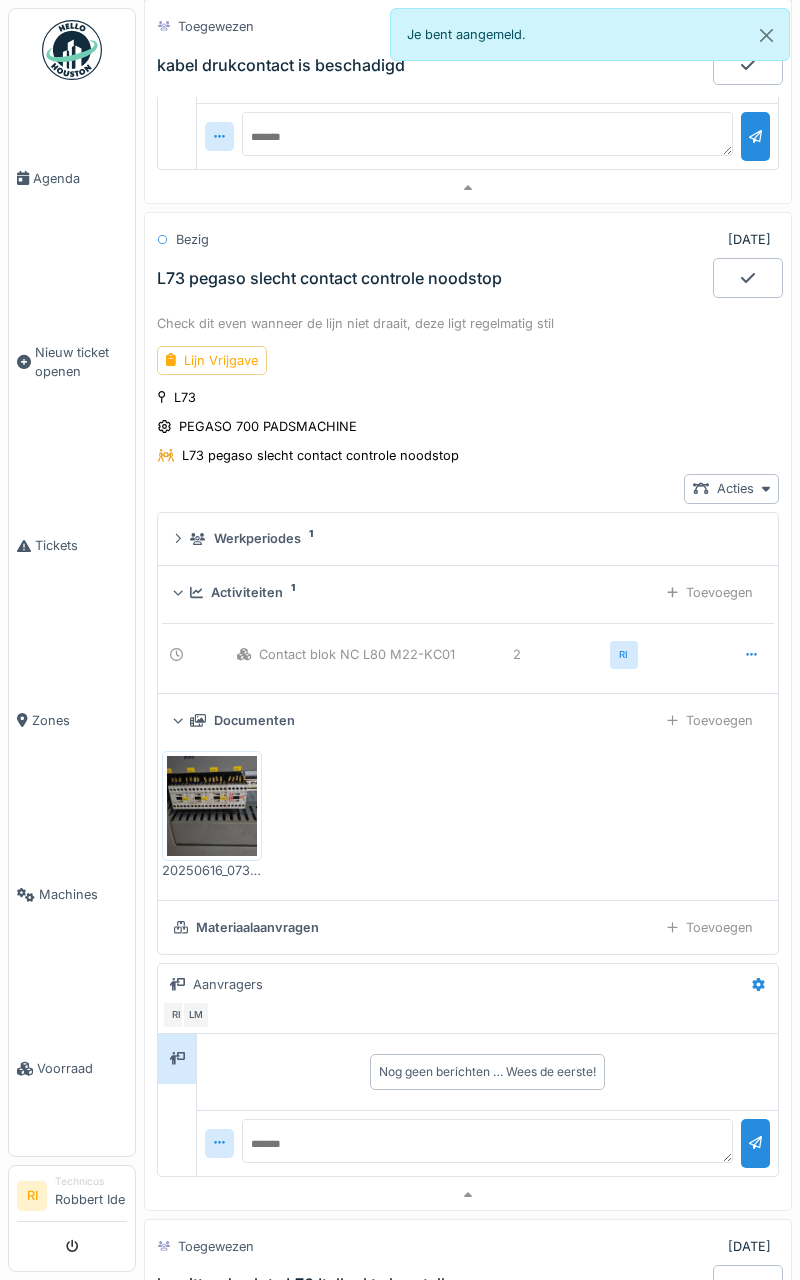 click at bounding box center (212, 806) 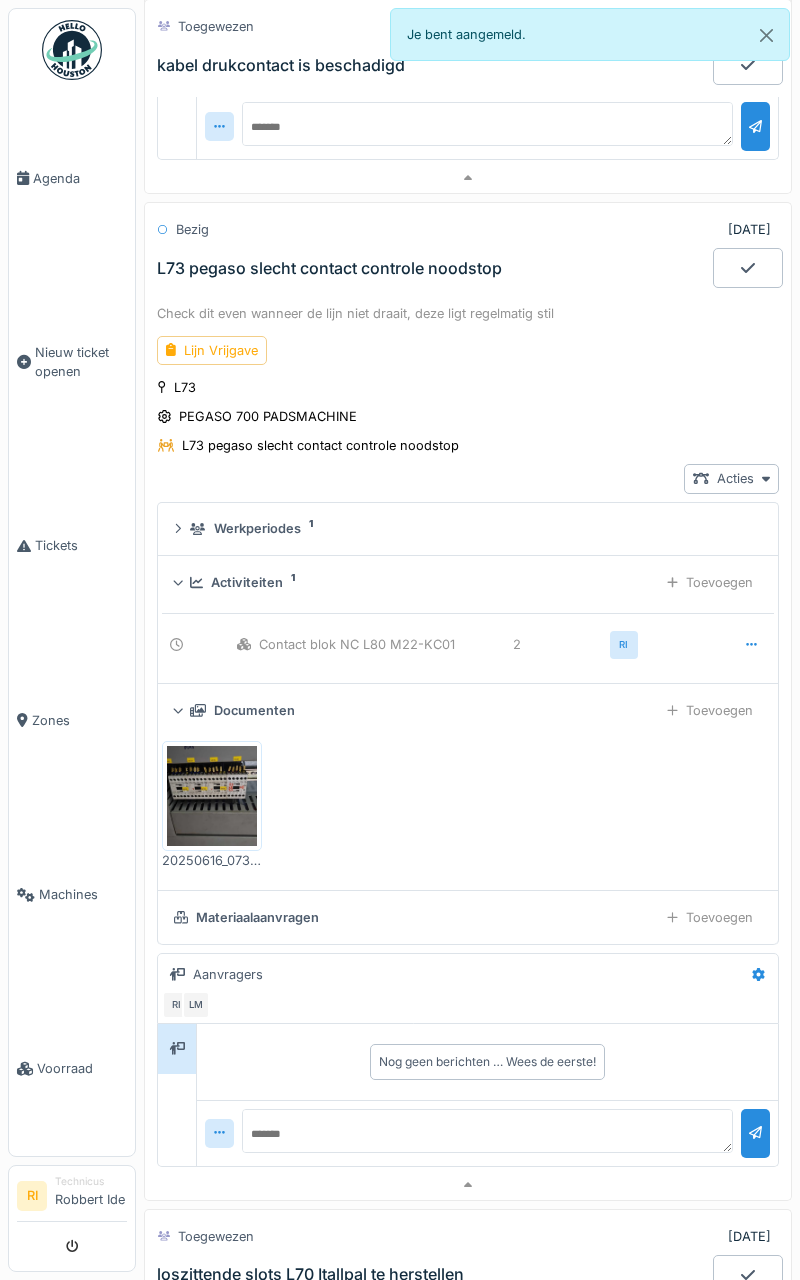 scroll, scrollTop: 1966, scrollLeft: 0, axis: vertical 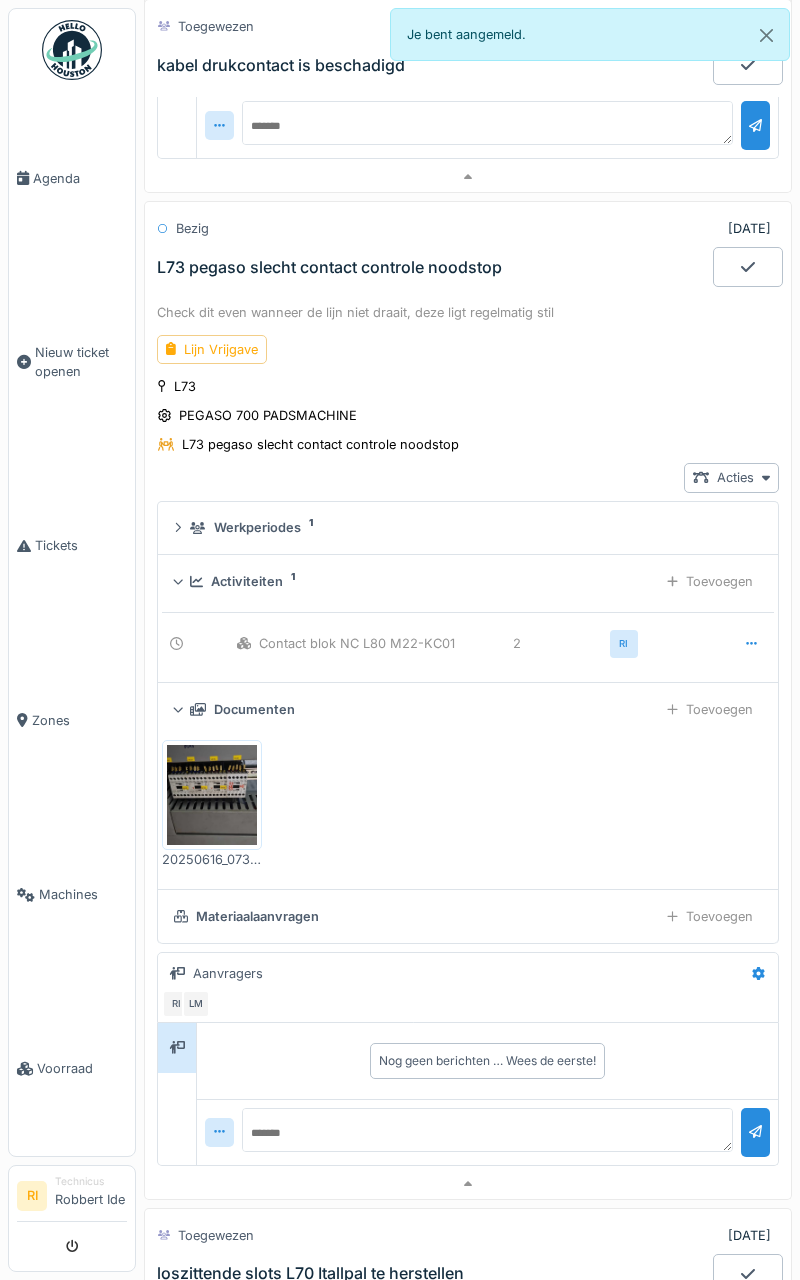 click at bounding box center [212, 795] 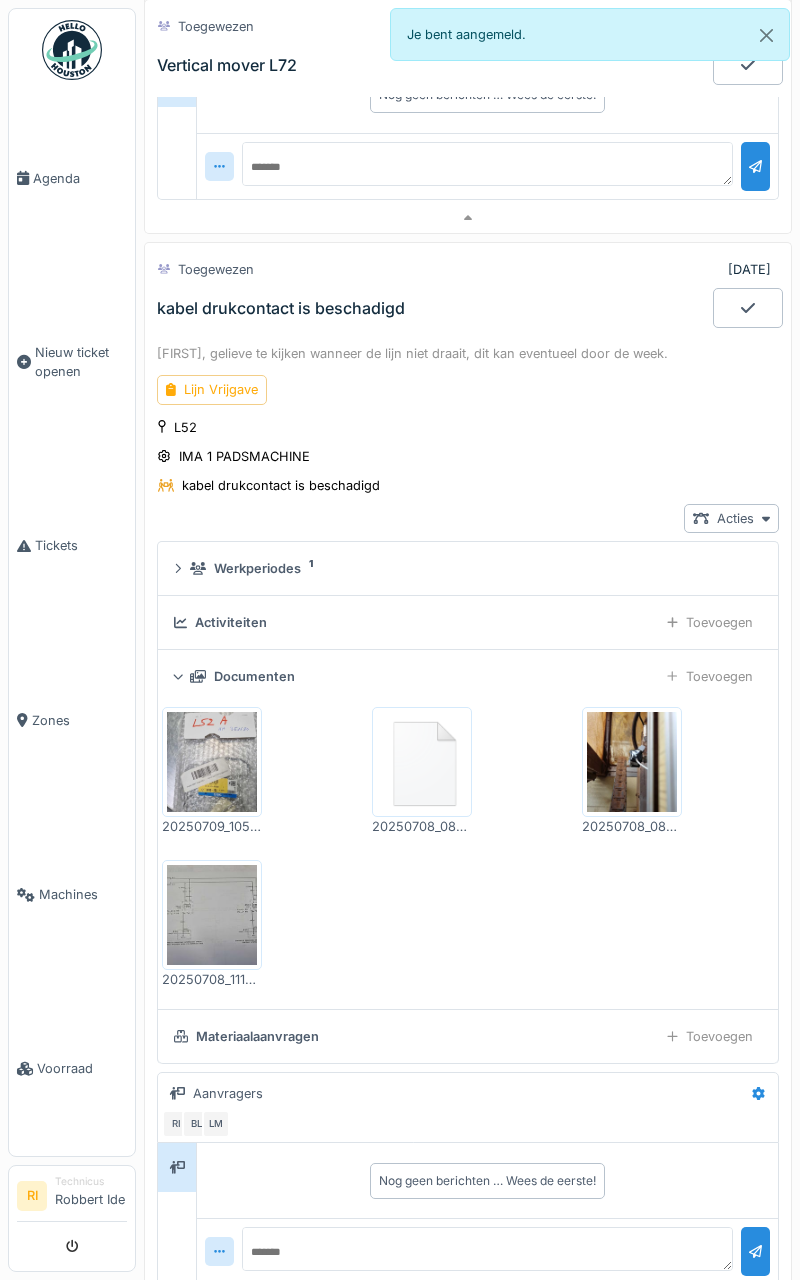 scroll, scrollTop: 840, scrollLeft: 0, axis: vertical 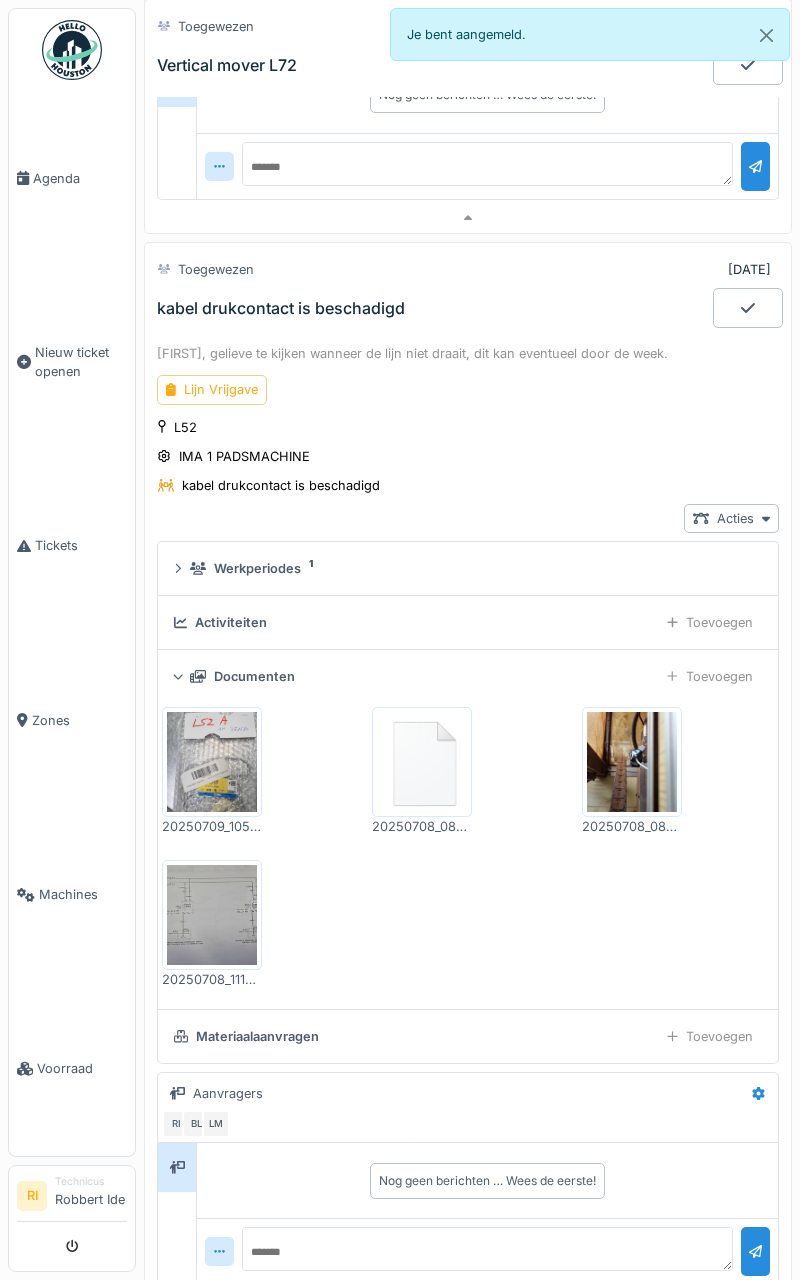 click at bounding box center (632, 762) 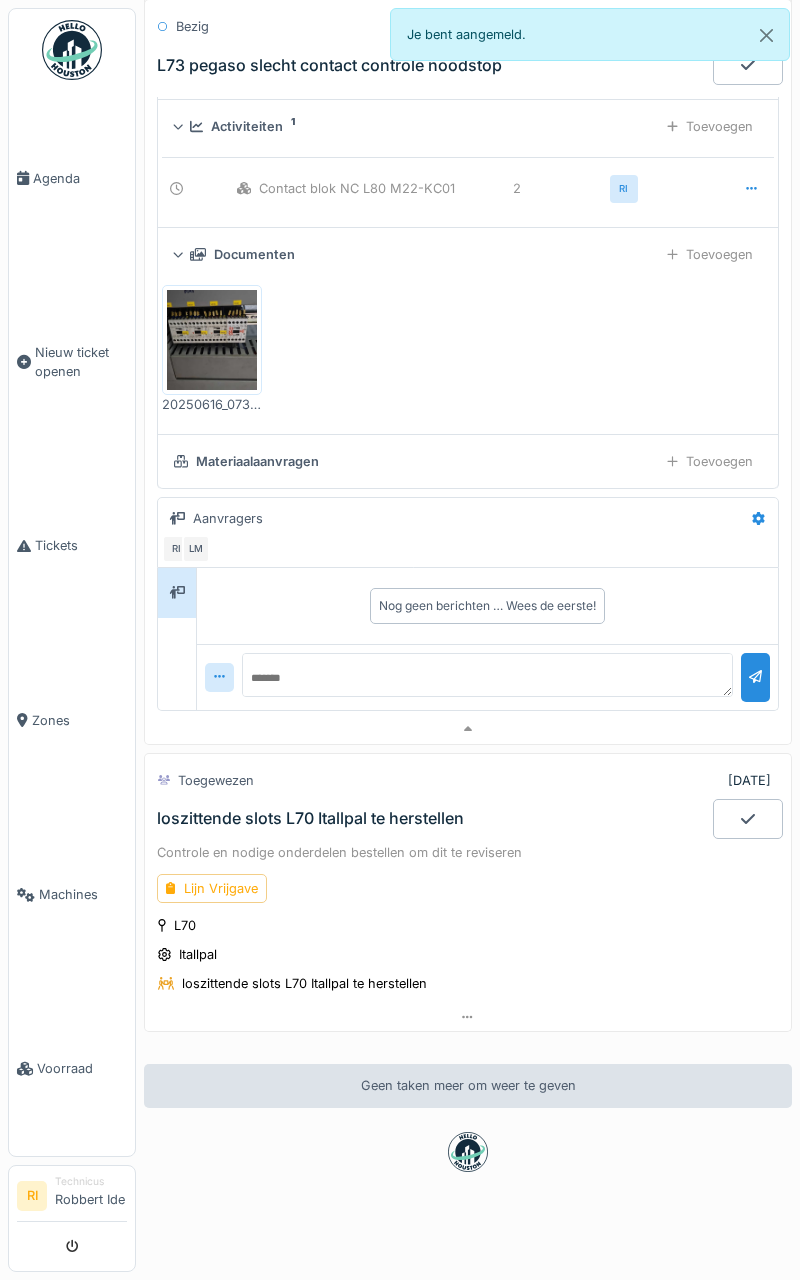 scroll, scrollTop: 2448, scrollLeft: 0, axis: vertical 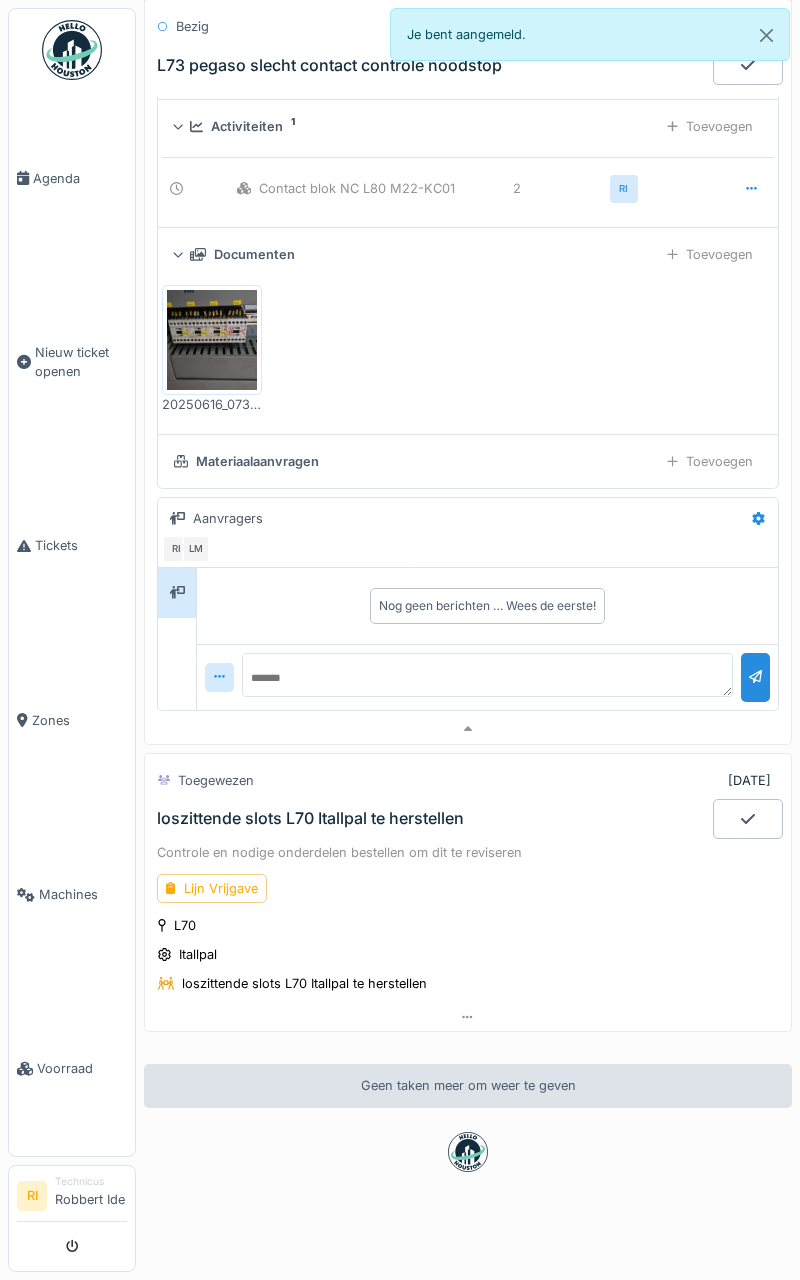 click at bounding box center [212, 340] 